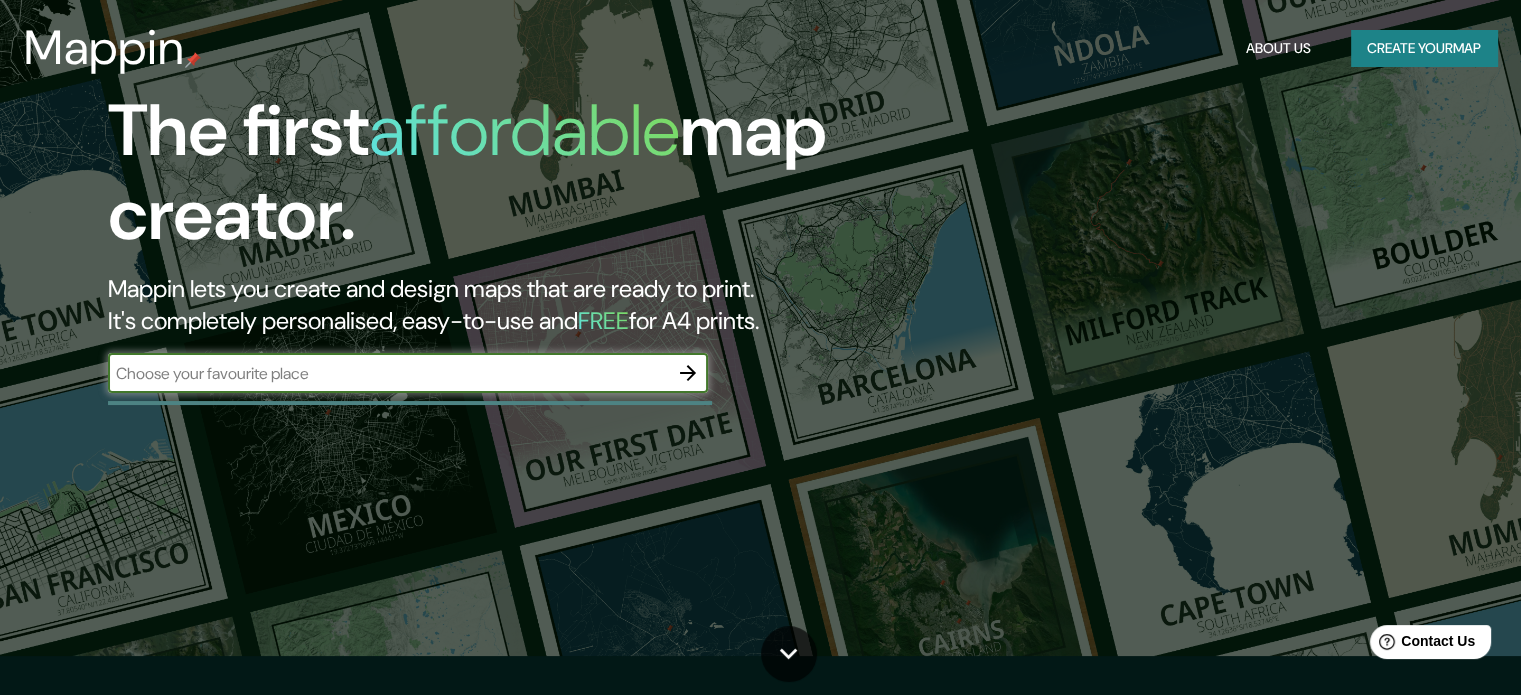 scroll, scrollTop: 0, scrollLeft: 0, axis: both 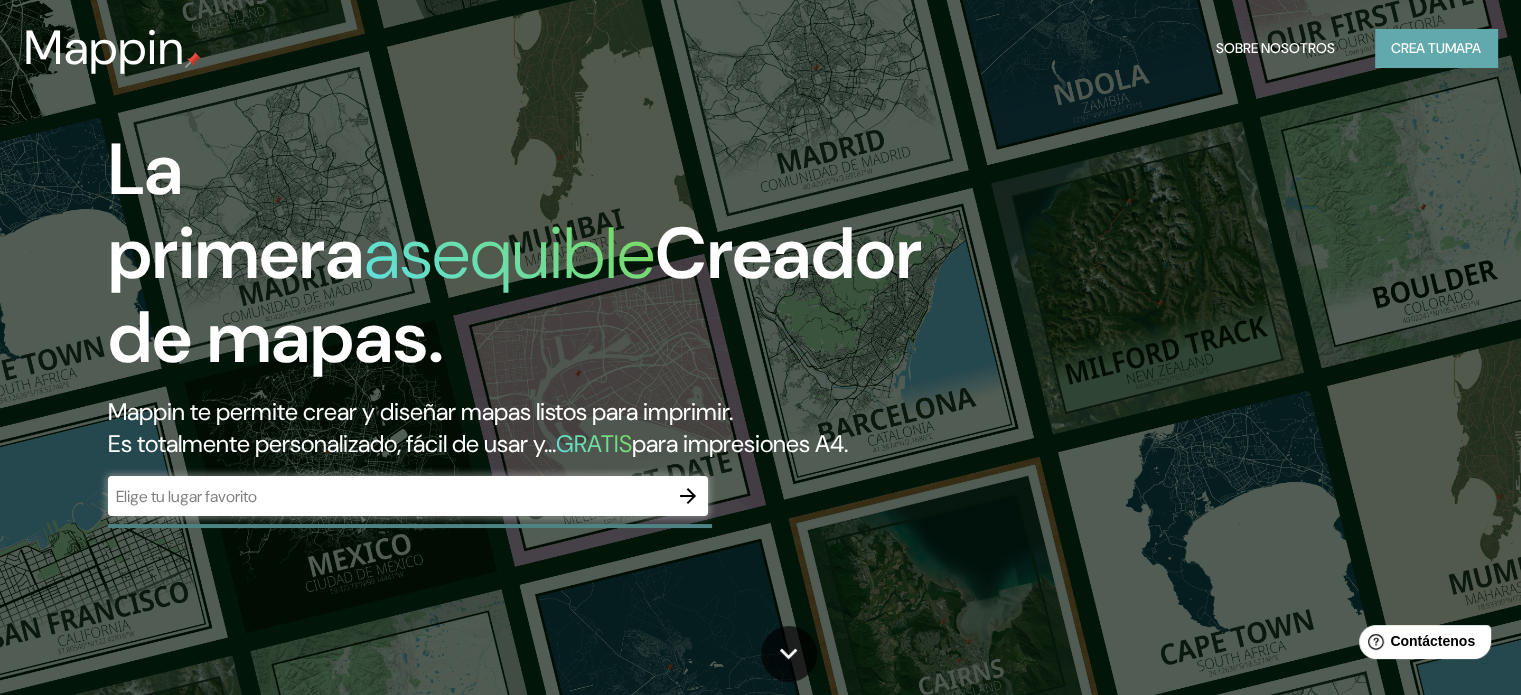 click on "Crea tu" at bounding box center (1418, 48) 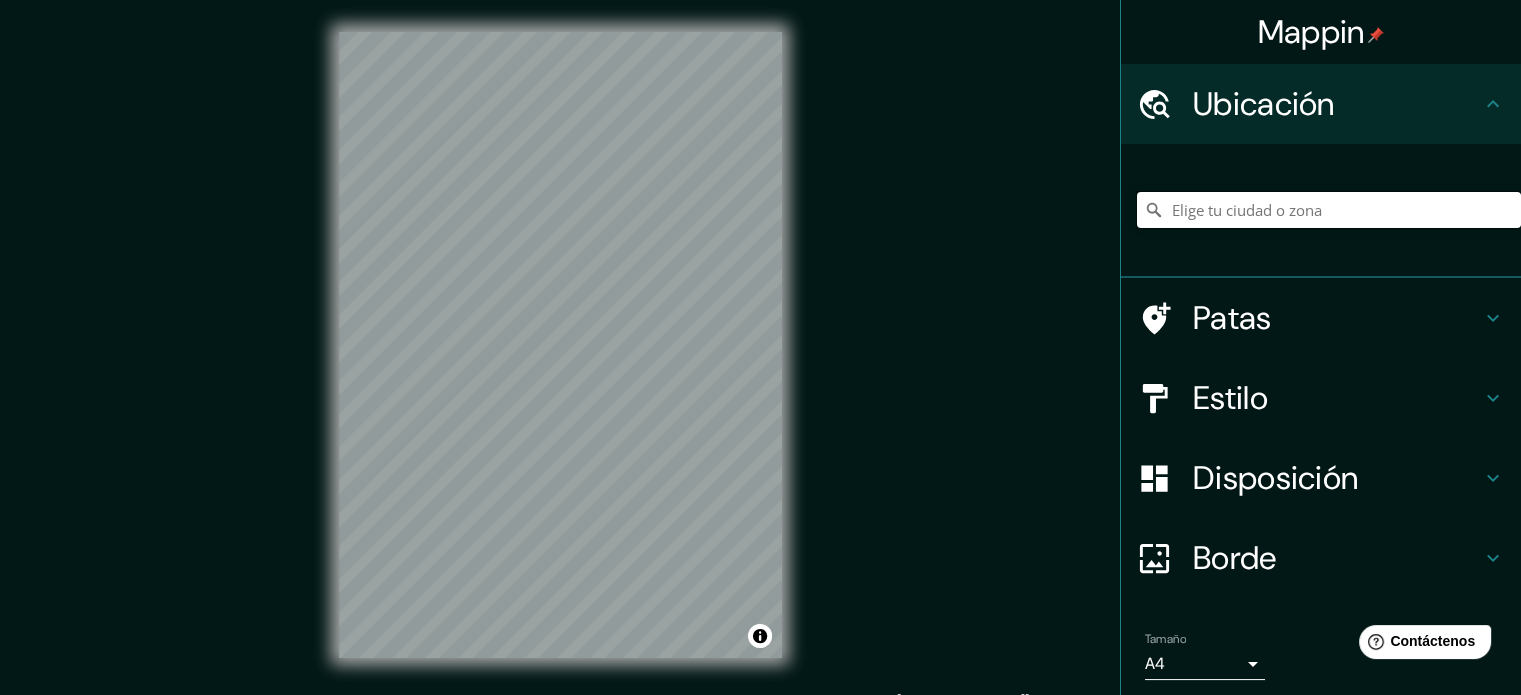click at bounding box center (1329, 210) 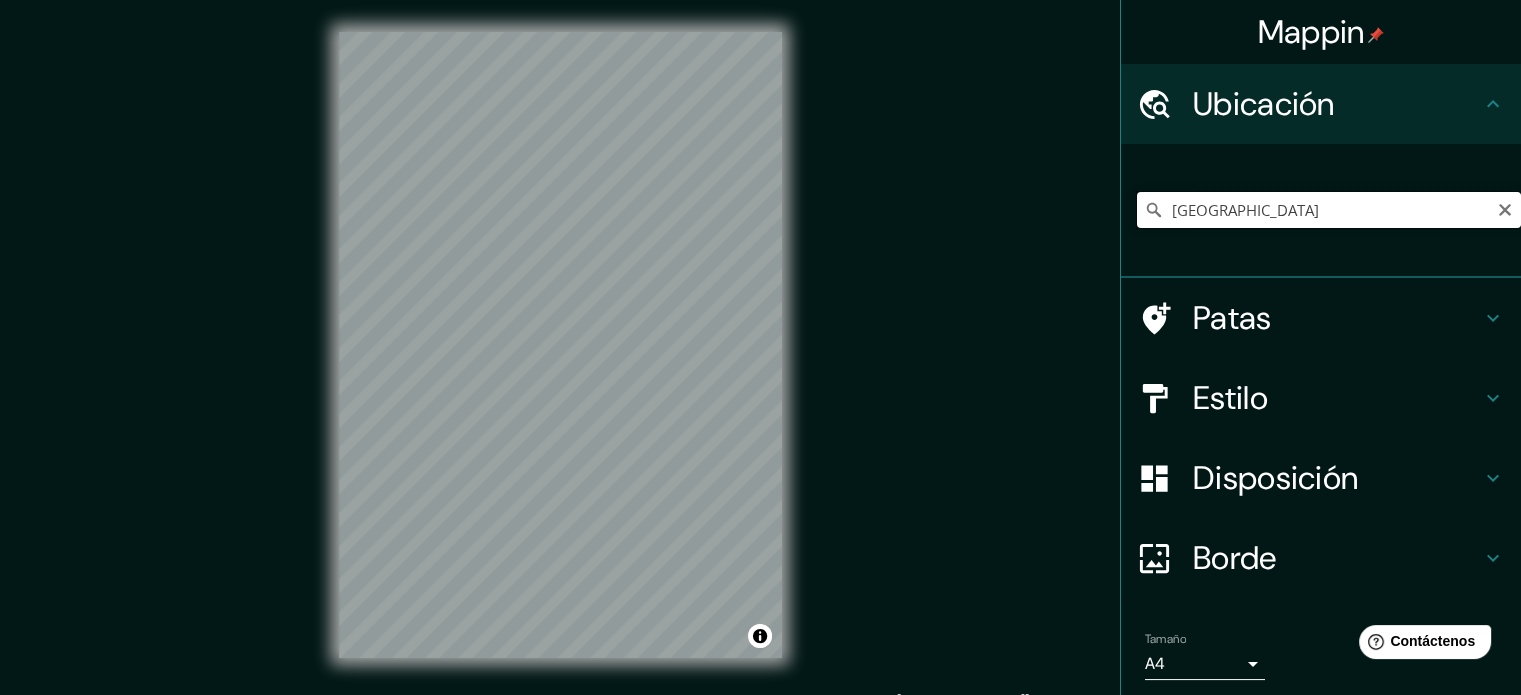click on "[GEOGRAPHIC_DATA]" at bounding box center [1329, 210] 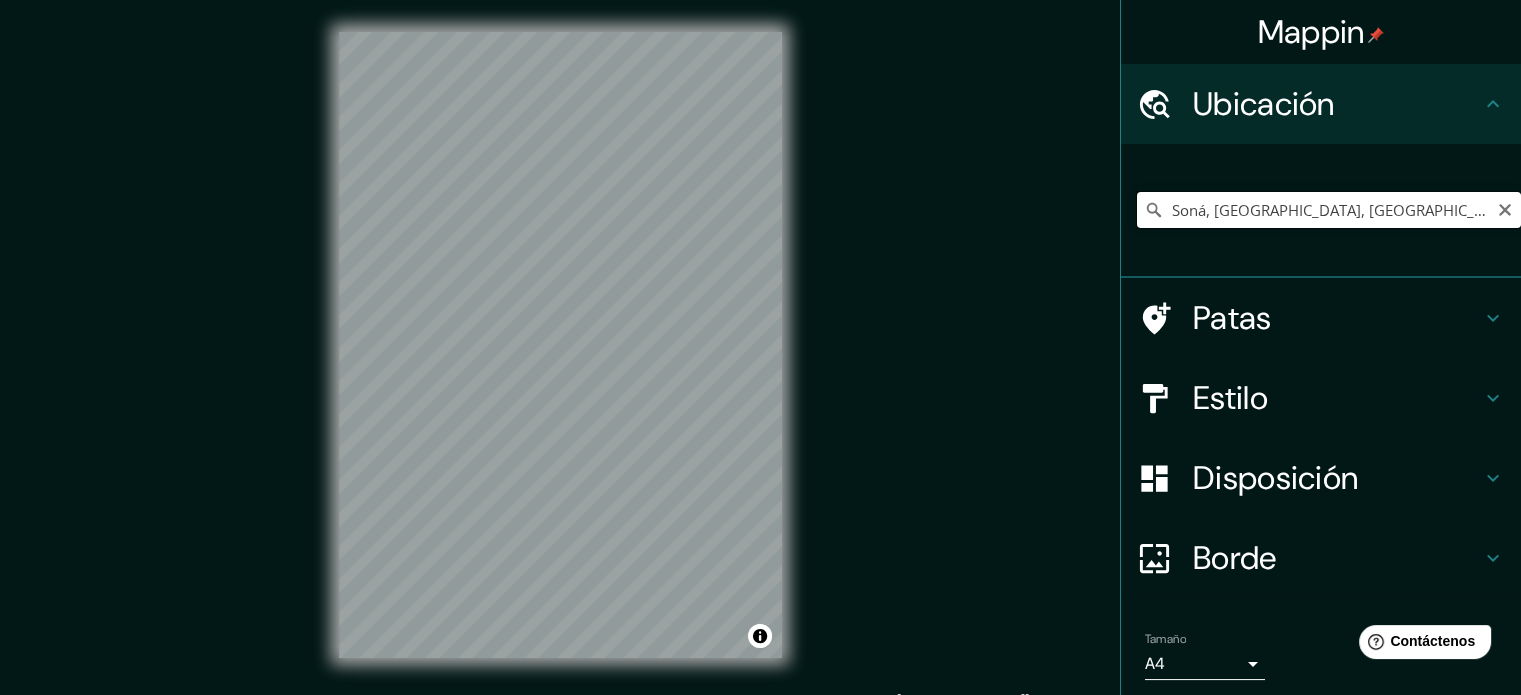 click on "Soná, [GEOGRAPHIC_DATA], [GEOGRAPHIC_DATA]" at bounding box center (1329, 210) 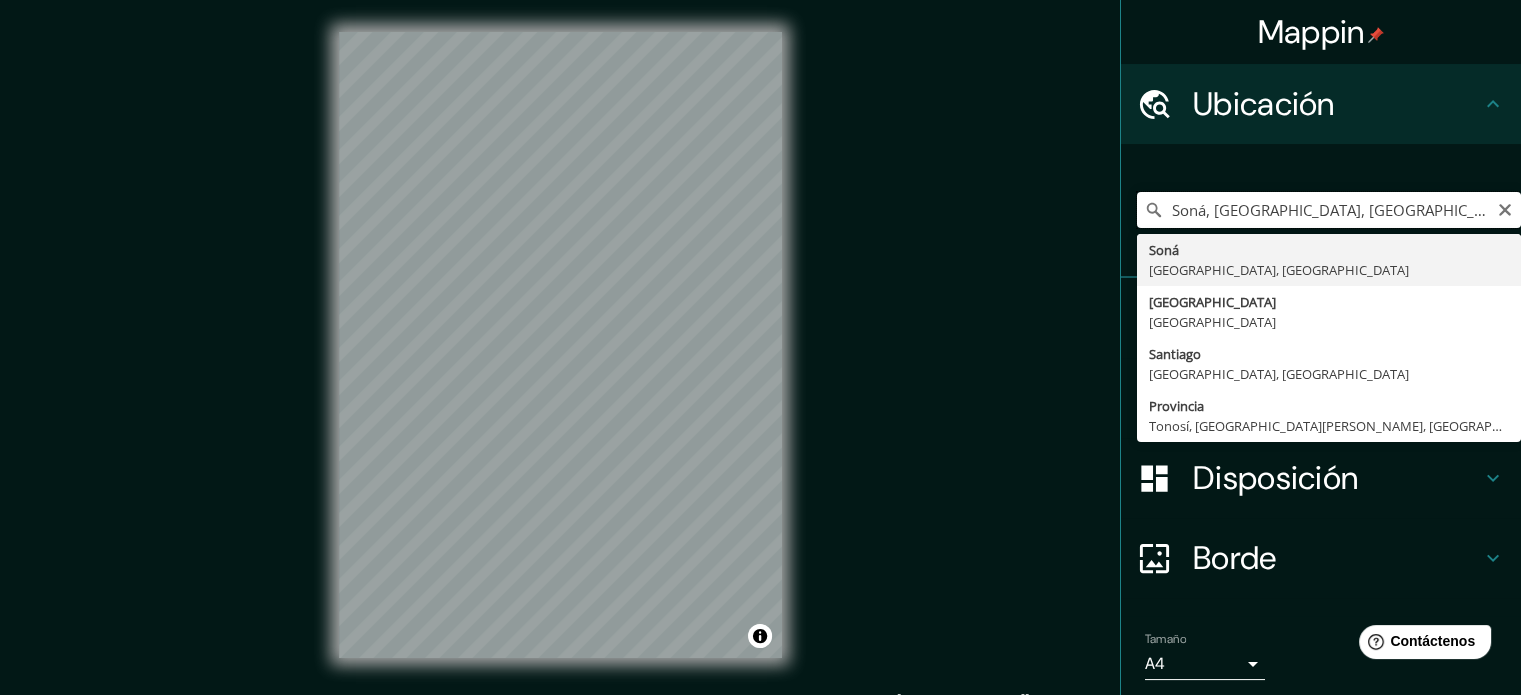 drag, startPoint x: 1413, startPoint y: 211, endPoint x: 1428, endPoint y: 209, distance: 15.132746 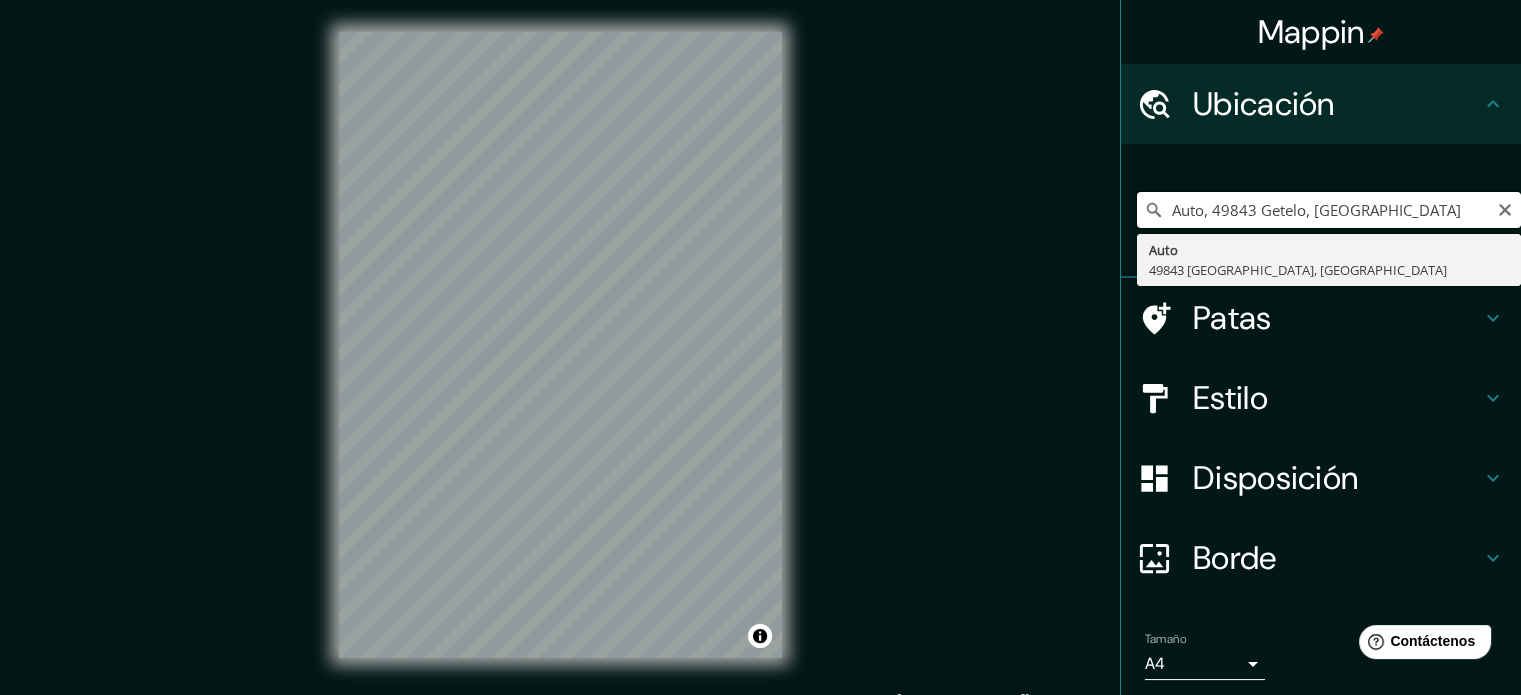scroll, scrollTop: 0, scrollLeft: 0, axis: both 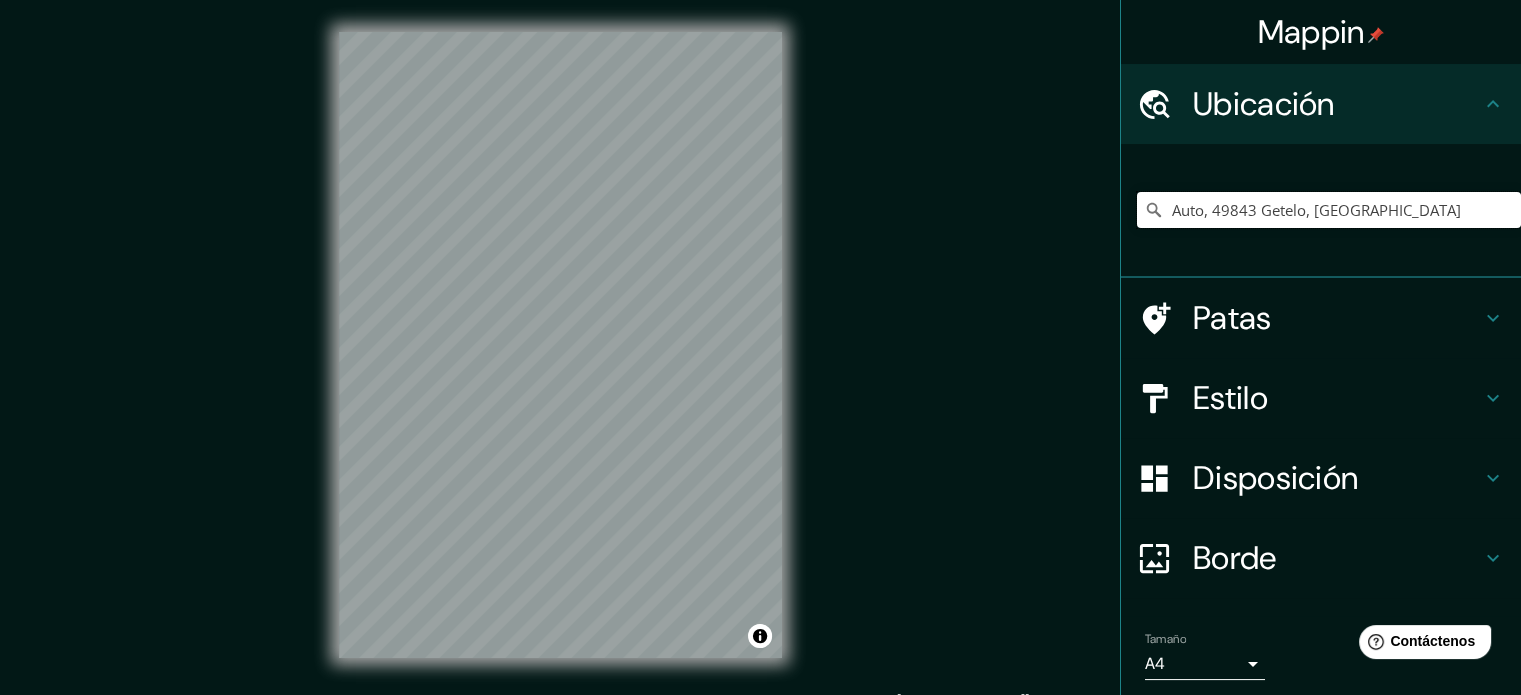 drag, startPoint x: 1386, startPoint y: 209, endPoint x: 1116, endPoint y: 199, distance: 270.18512 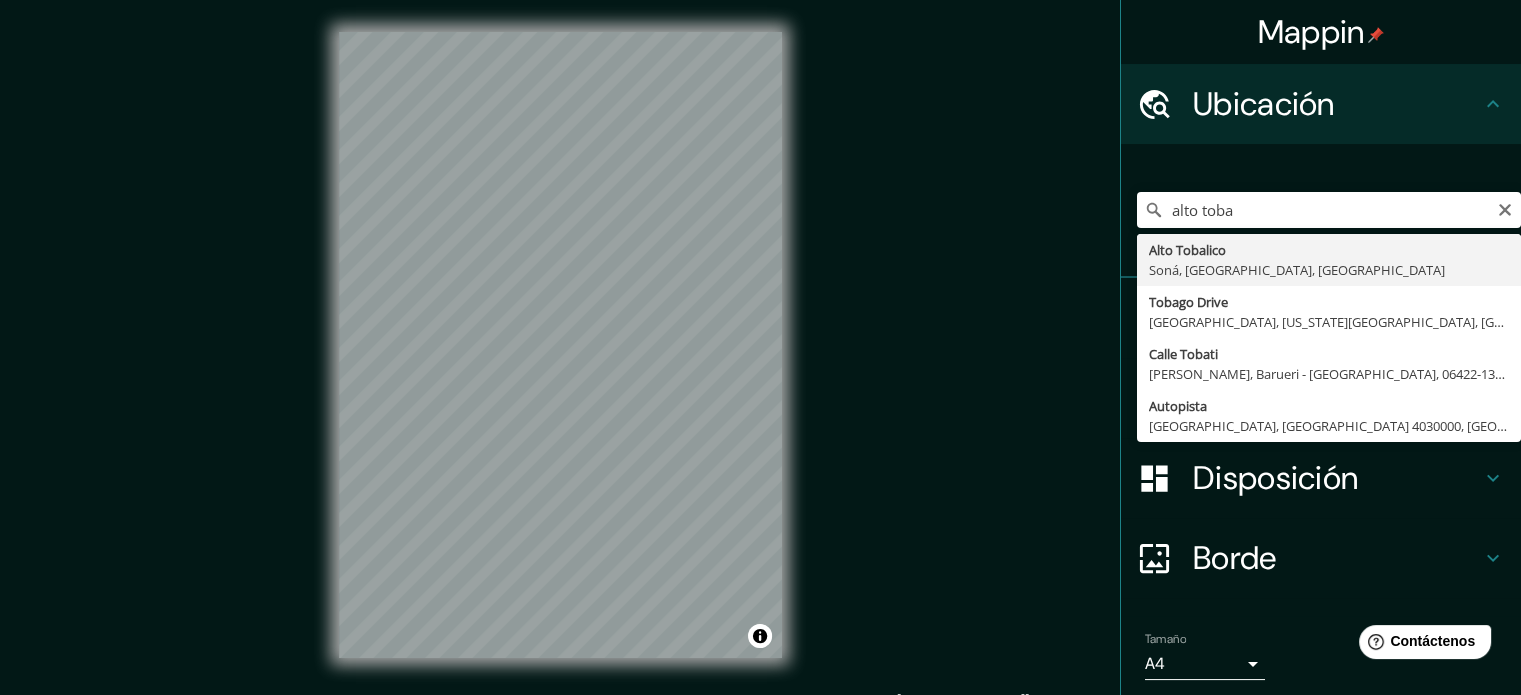 type on "Alto [PERSON_NAME][GEOGRAPHIC_DATA], [GEOGRAPHIC_DATA], [GEOGRAPHIC_DATA]" 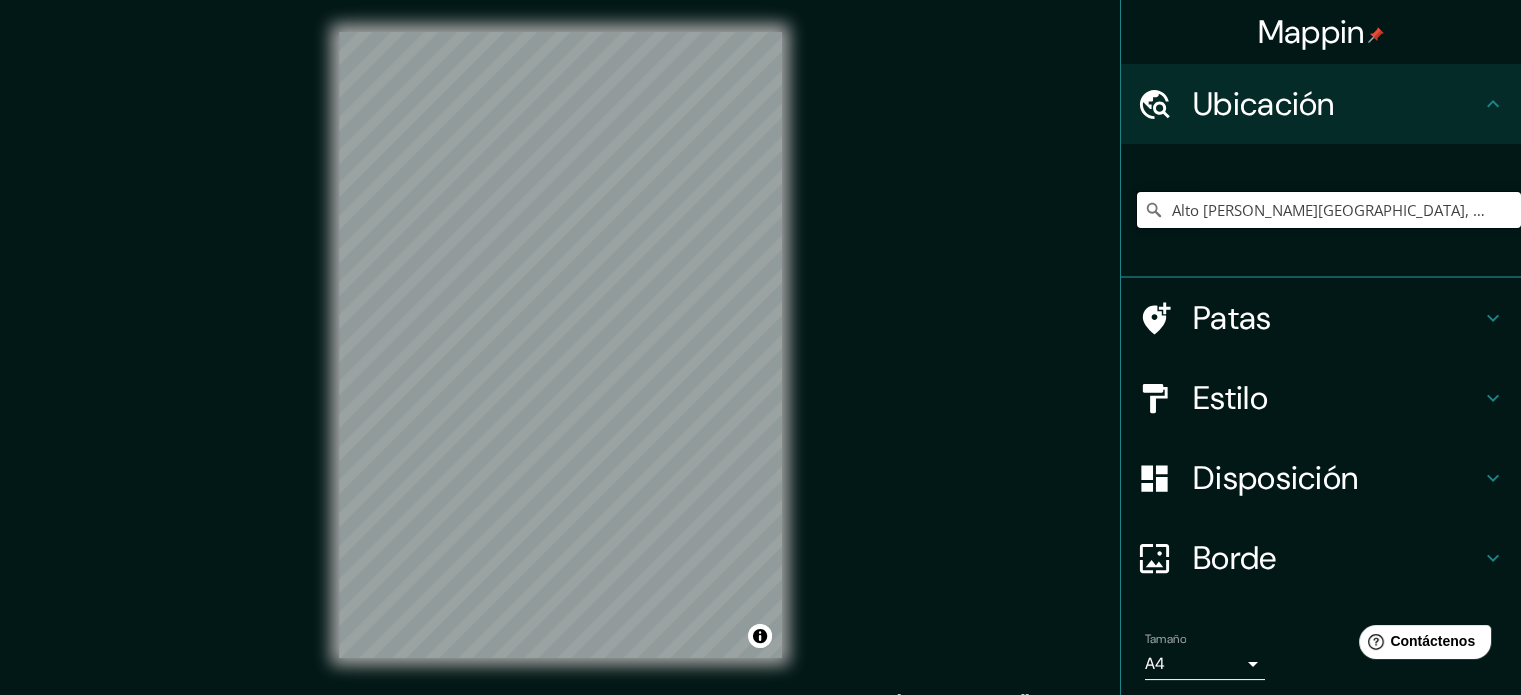 scroll, scrollTop: 0, scrollLeft: 0, axis: both 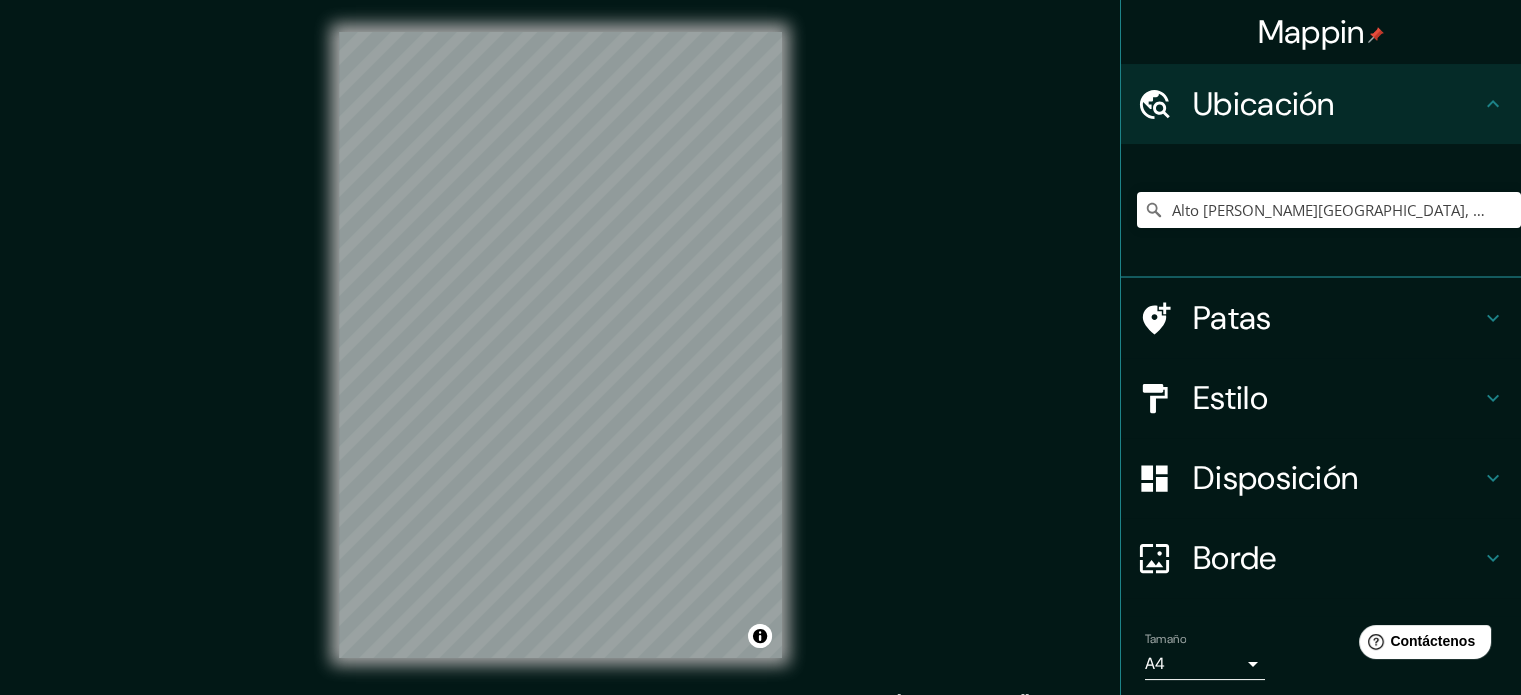 click on "Mappin Ubicación Alto [PERSON_NAME][GEOGRAPHIC_DATA], [GEOGRAPHIC_DATA], [GEOGRAPHIC_DATA] Patas Estilo Disposición Borde Elige un borde.  Consejo  : puedes opacar las capas del marco para crear efectos geniales. Ninguno Simple Transparente Elegante Tamaño A4 single Crea tu mapa © Mapbox   © OpenStreetMap   Improve this map Si tiene algún problema, sugerencia o inquietud, envíe un correo electrónico a  [EMAIL_ADDRESS][DOMAIN_NAME]  .   . ." at bounding box center (760, 361) 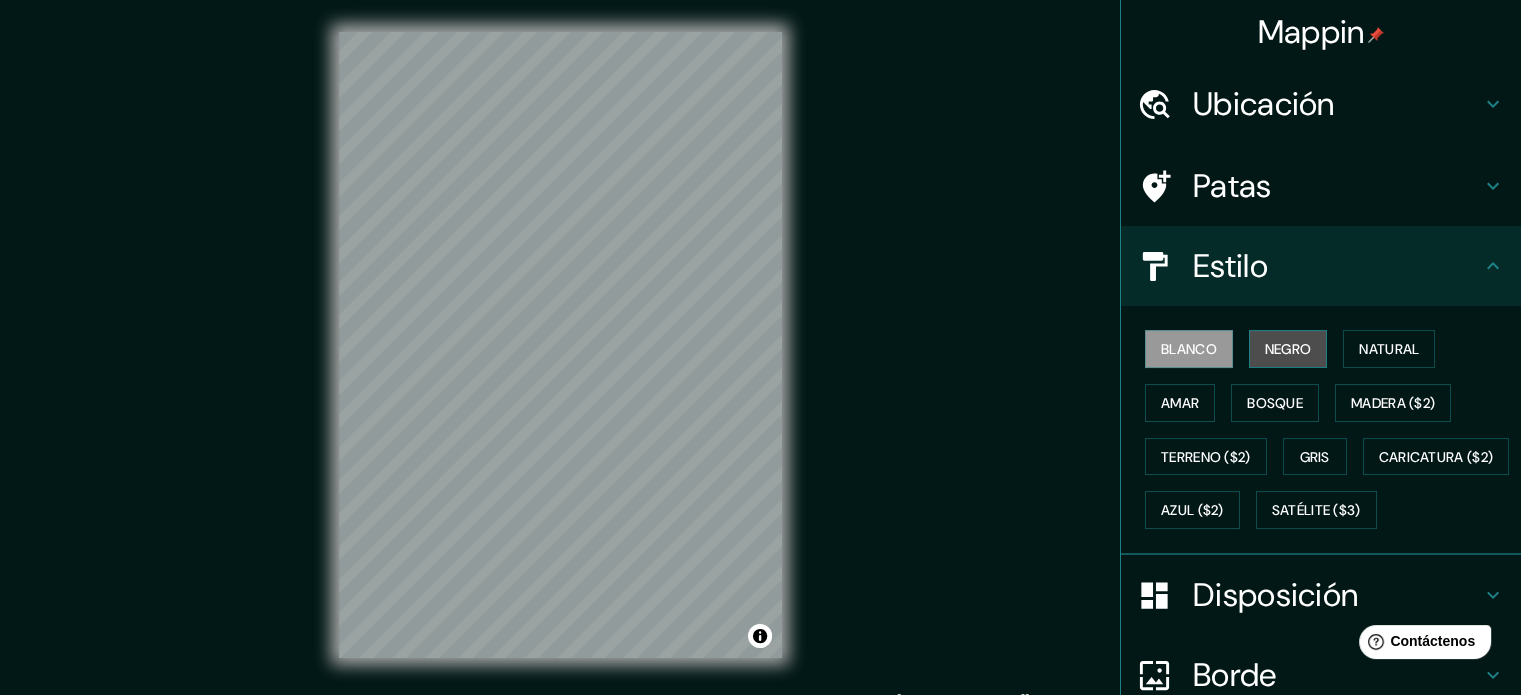 click on "Negro" at bounding box center (1288, 349) 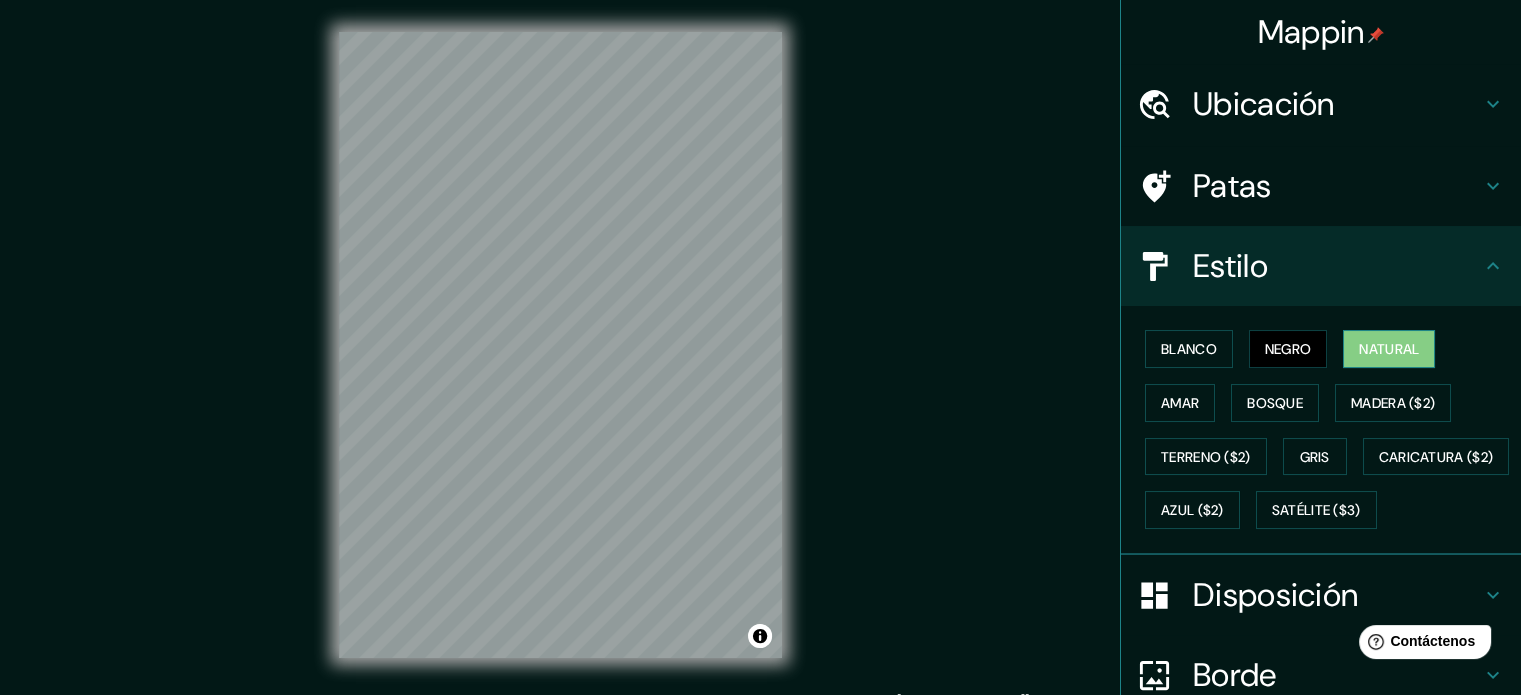 click on "Natural" at bounding box center [1389, 349] 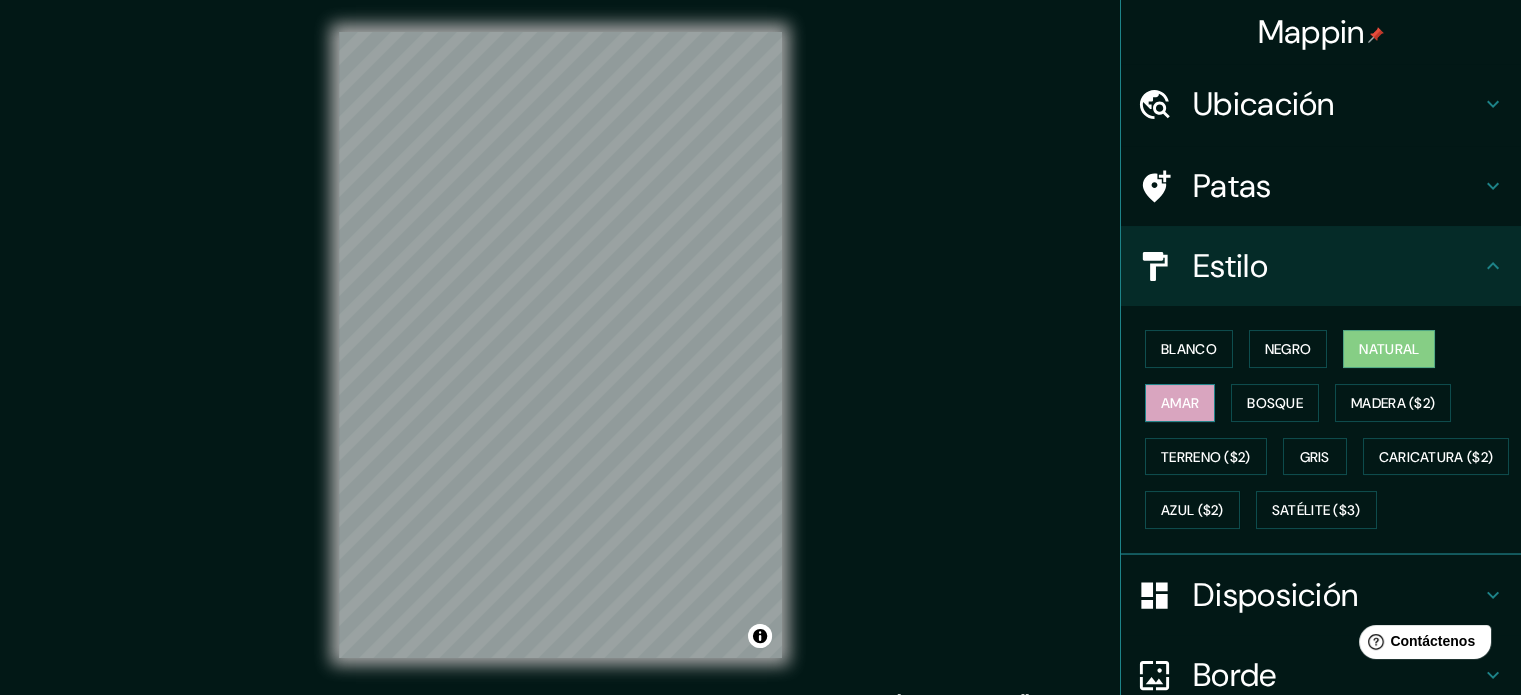 click on "Amar" at bounding box center [1180, 403] 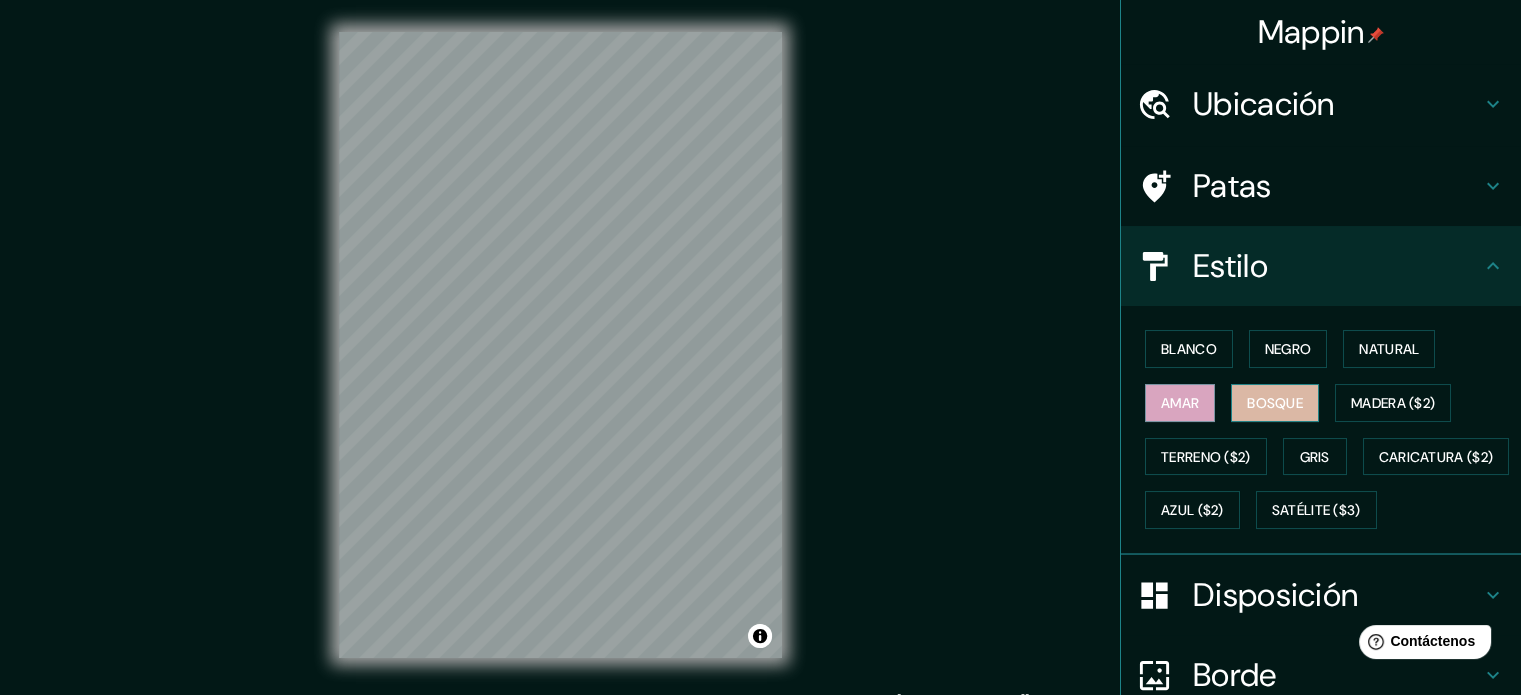click on "Bosque" at bounding box center (1275, 403) 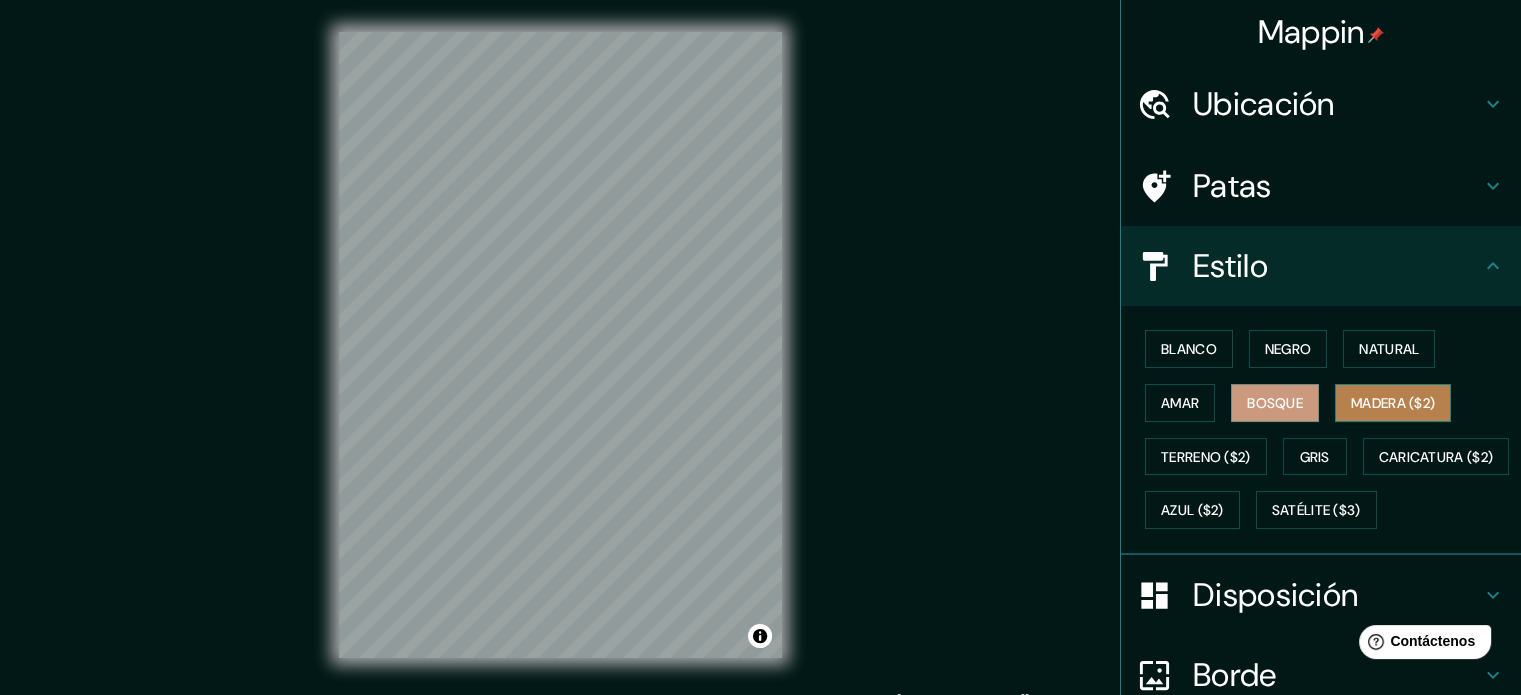 click on "Madera ($2)" at bounding box center (1393, 403) 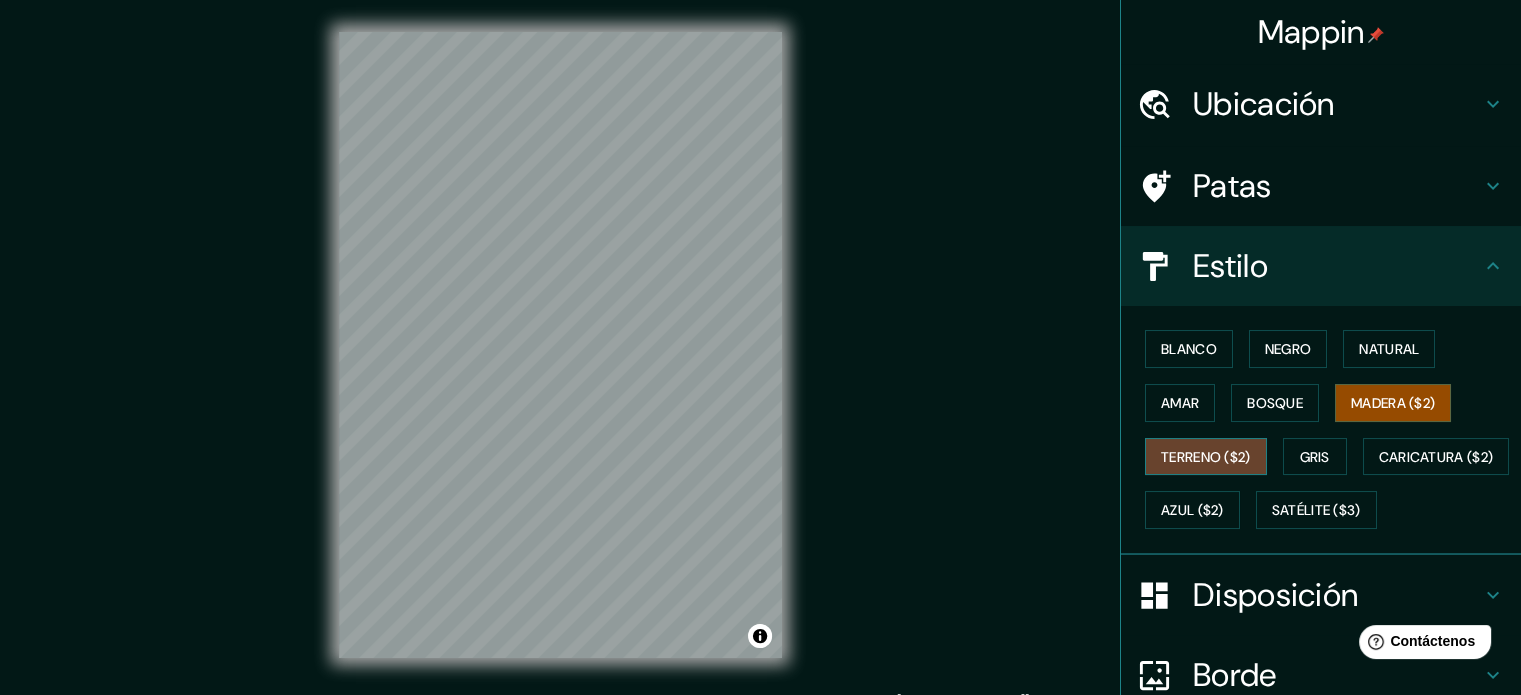 click on "Terreno ($2)" at bounding box center [1206, 457] 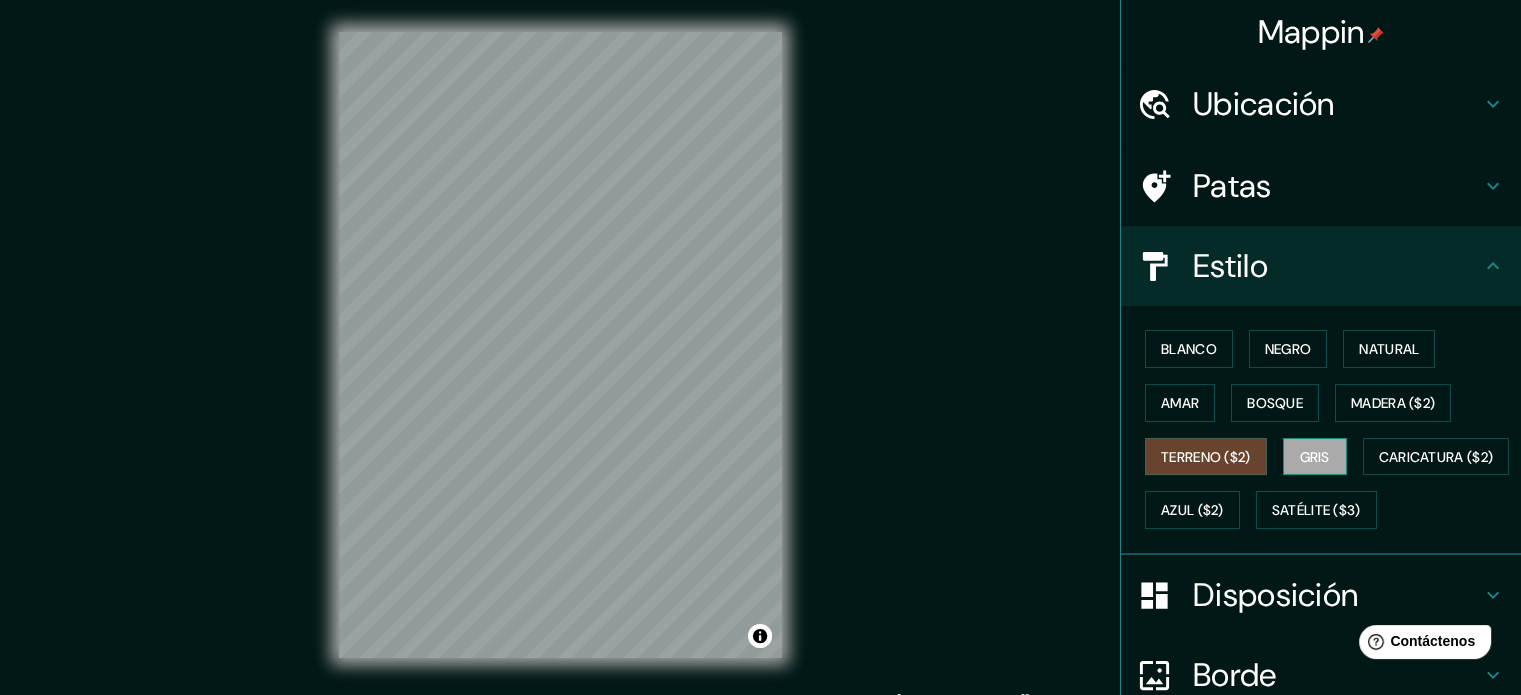 click on "Gris" at bounding box center [1315, 457] 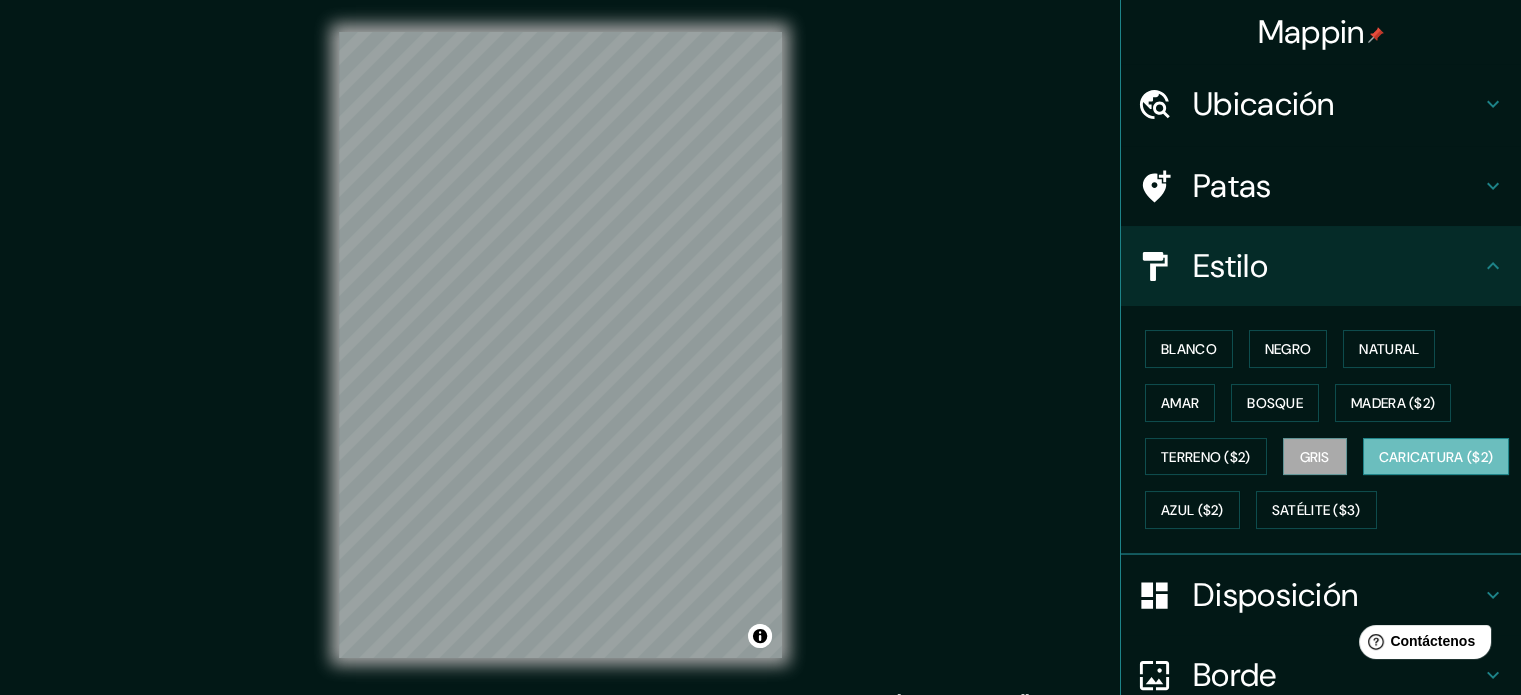click on "Caricatura ($2)" at bounding box center [1436, 457] 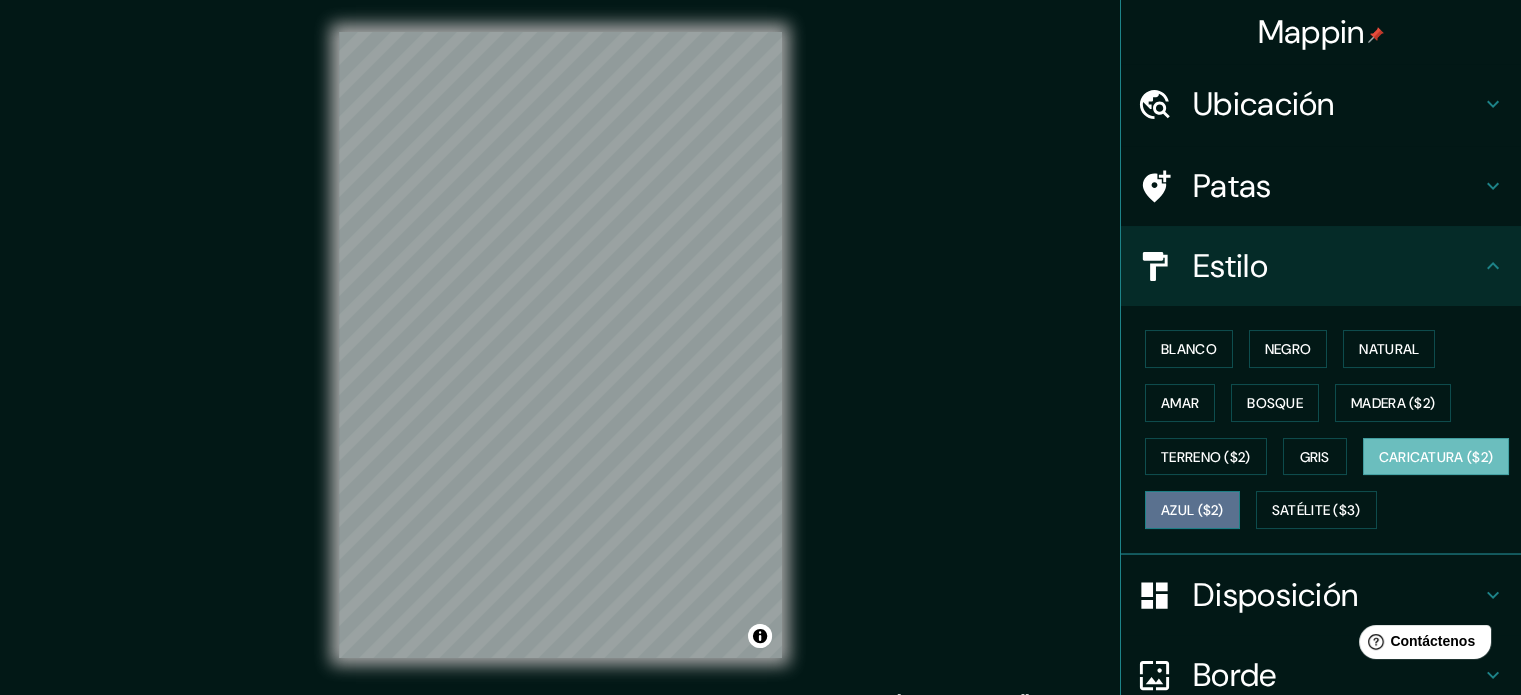 click on "Azul ($2)" at bounding box center (1192, 511) 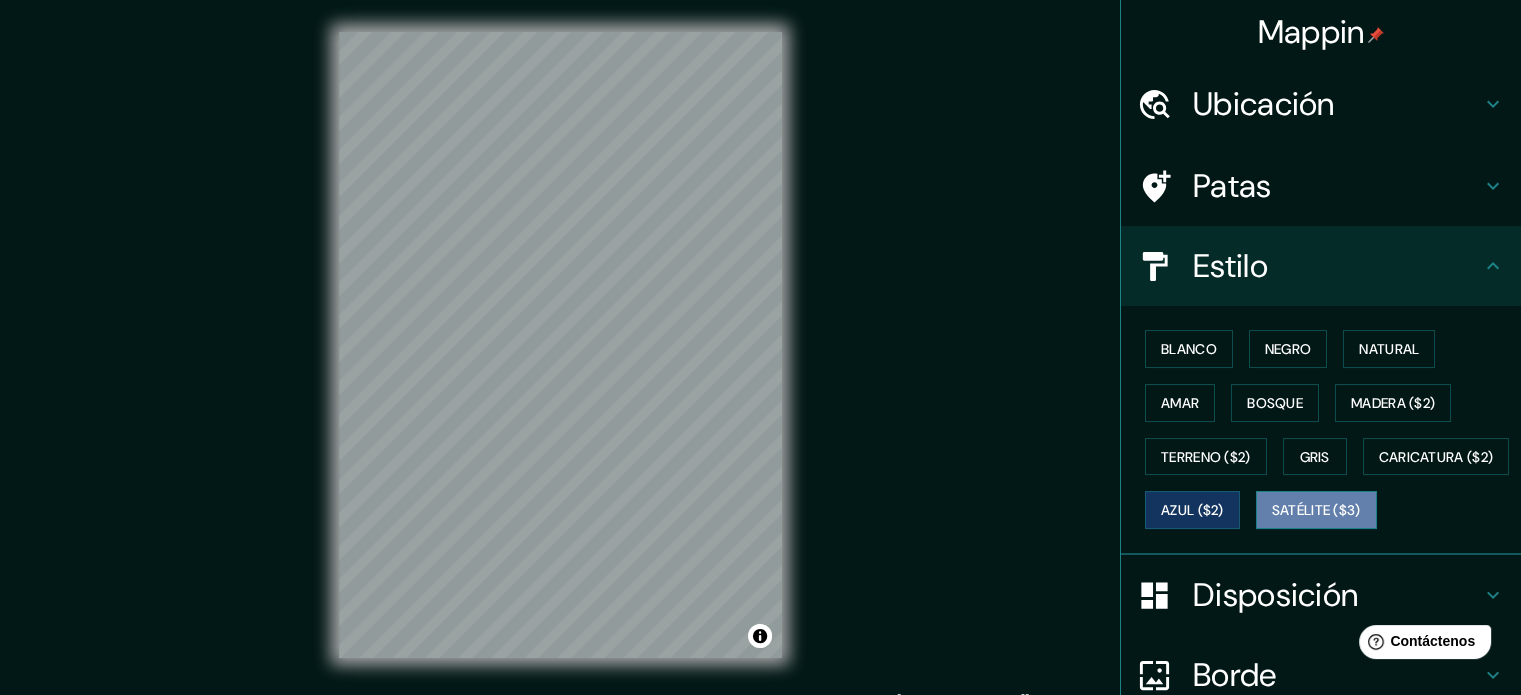 click on "Satélite ($3)" at bounding box center (1316, 511) 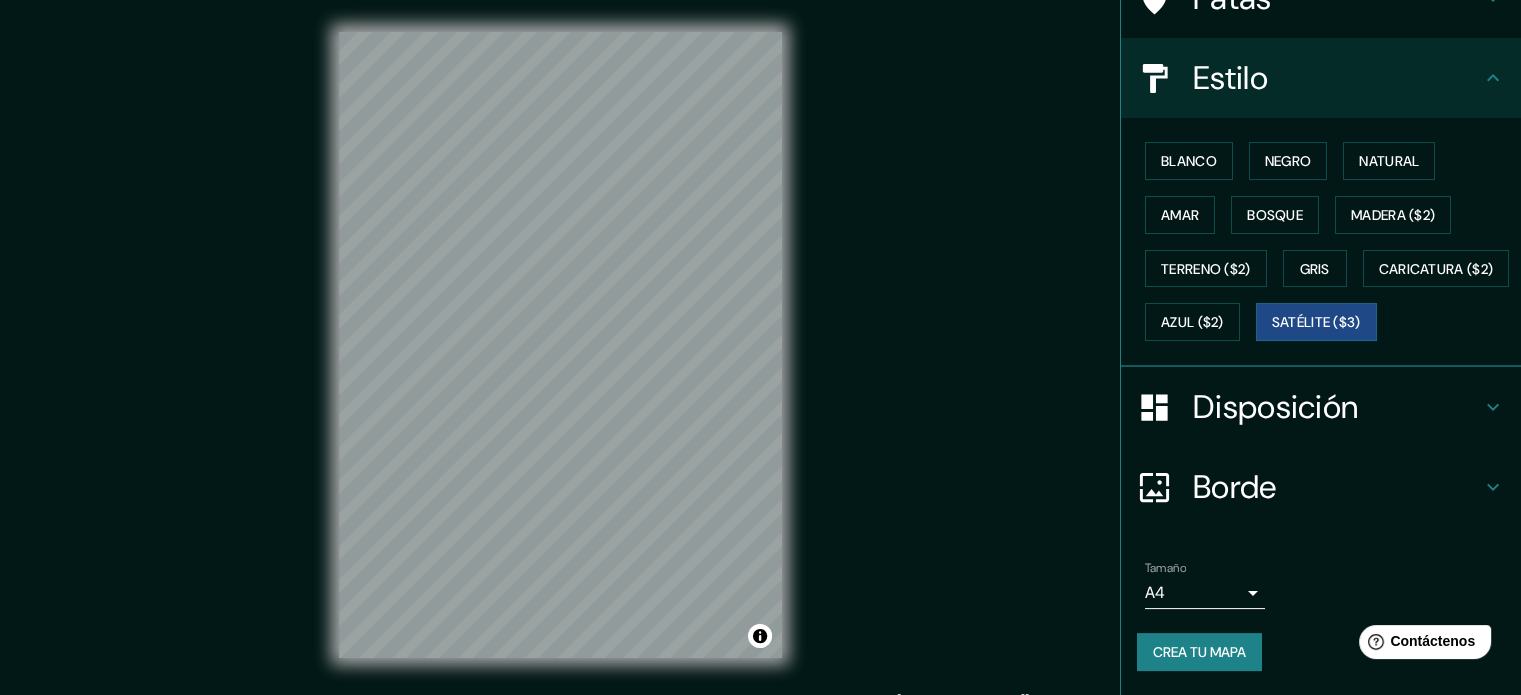 scroll, scrollTop: 236, scrollLeft: 0, axis: vertical 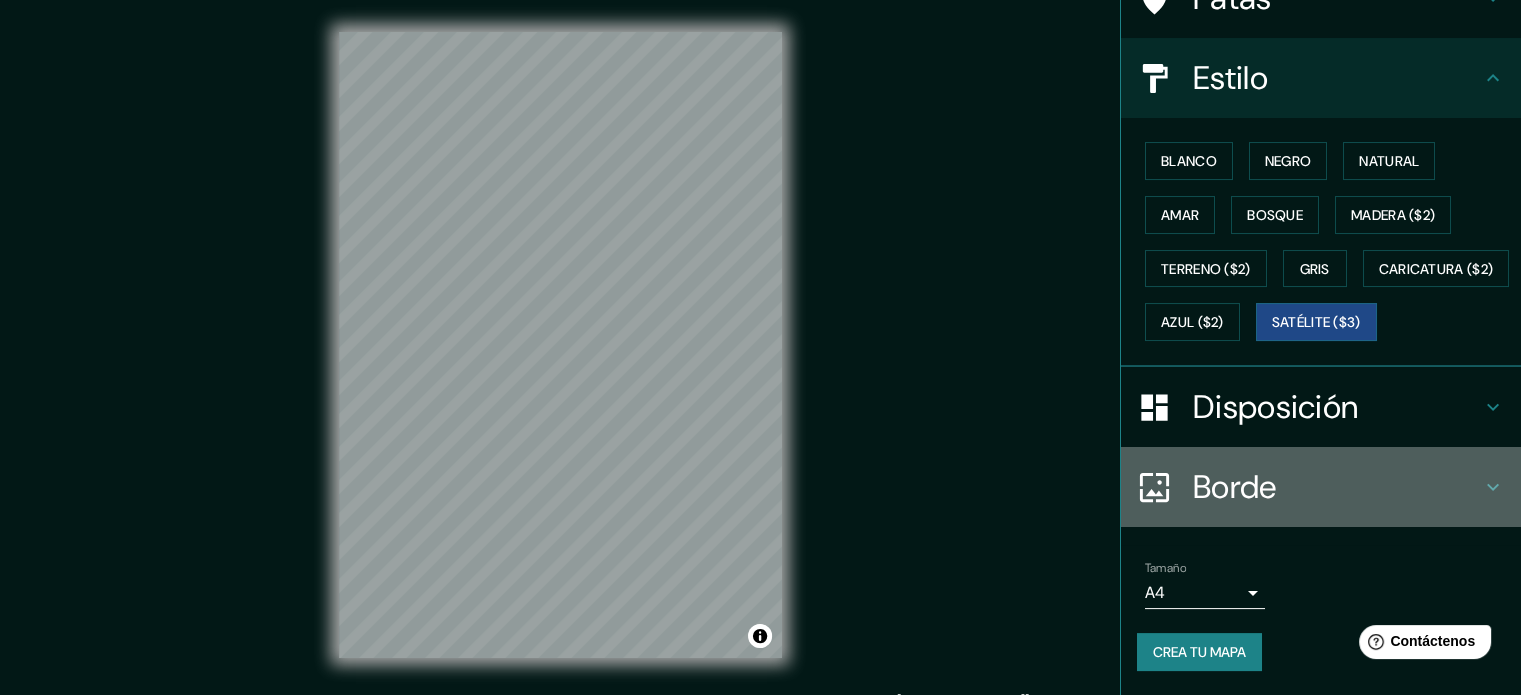 click on "Borde" at bounding box center (1337, 487) 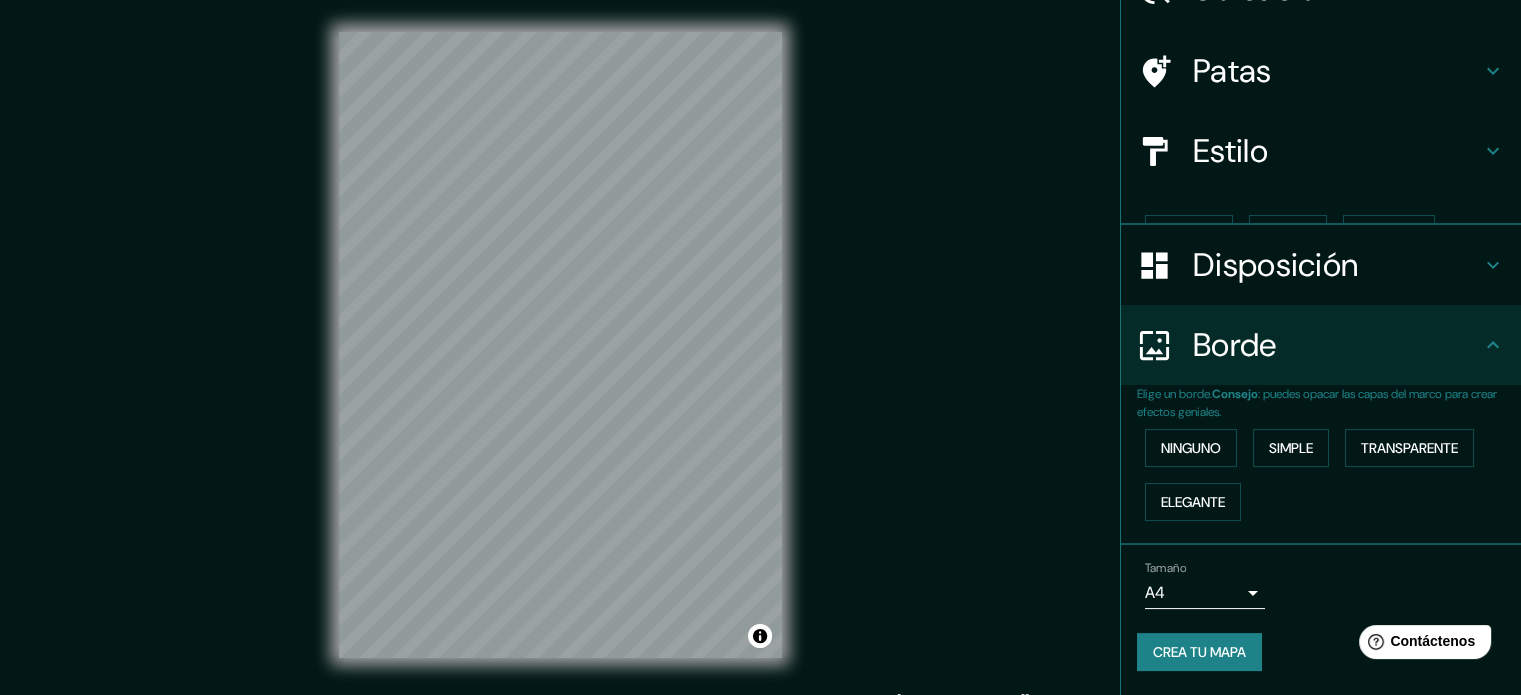 scroll, scrollTop: 80, scrollLeft: 0, axis: vertical 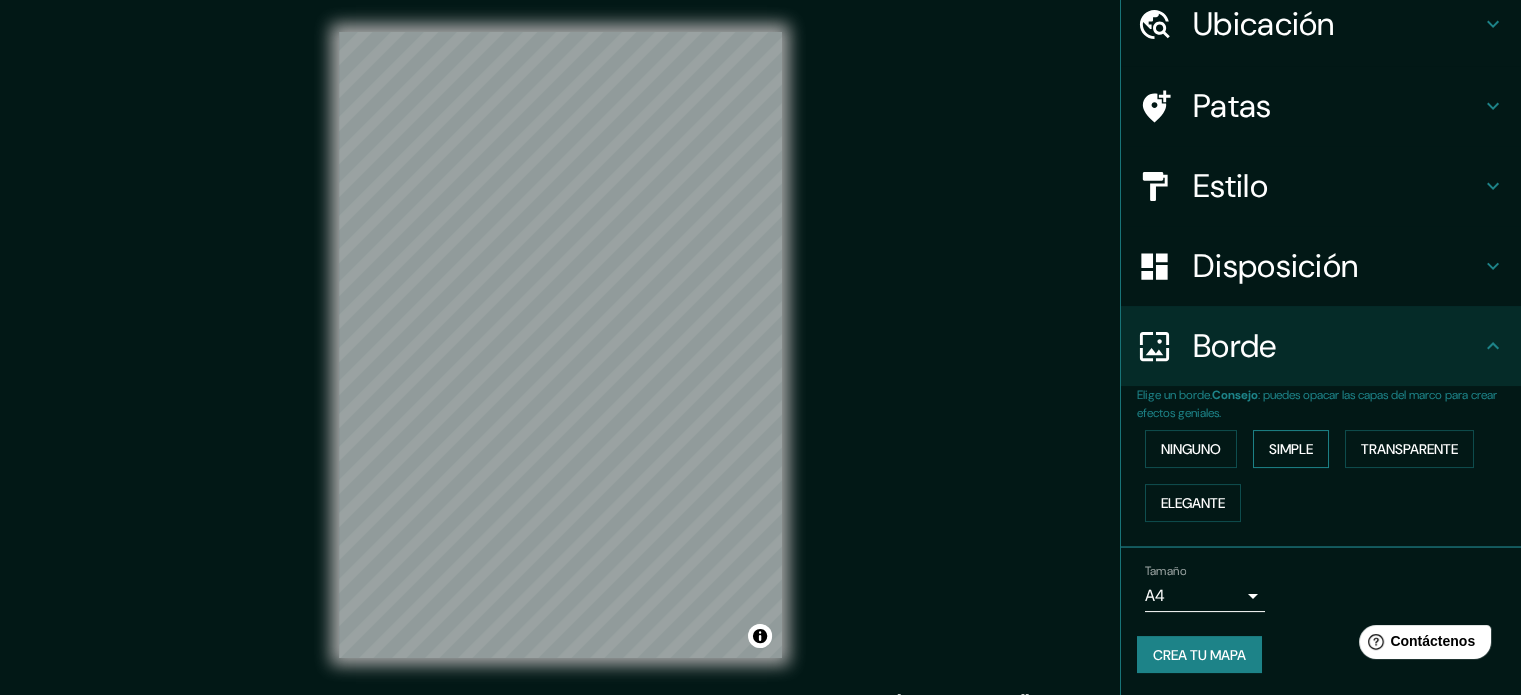 click on "Simple" at bounding box center [1291, 449] 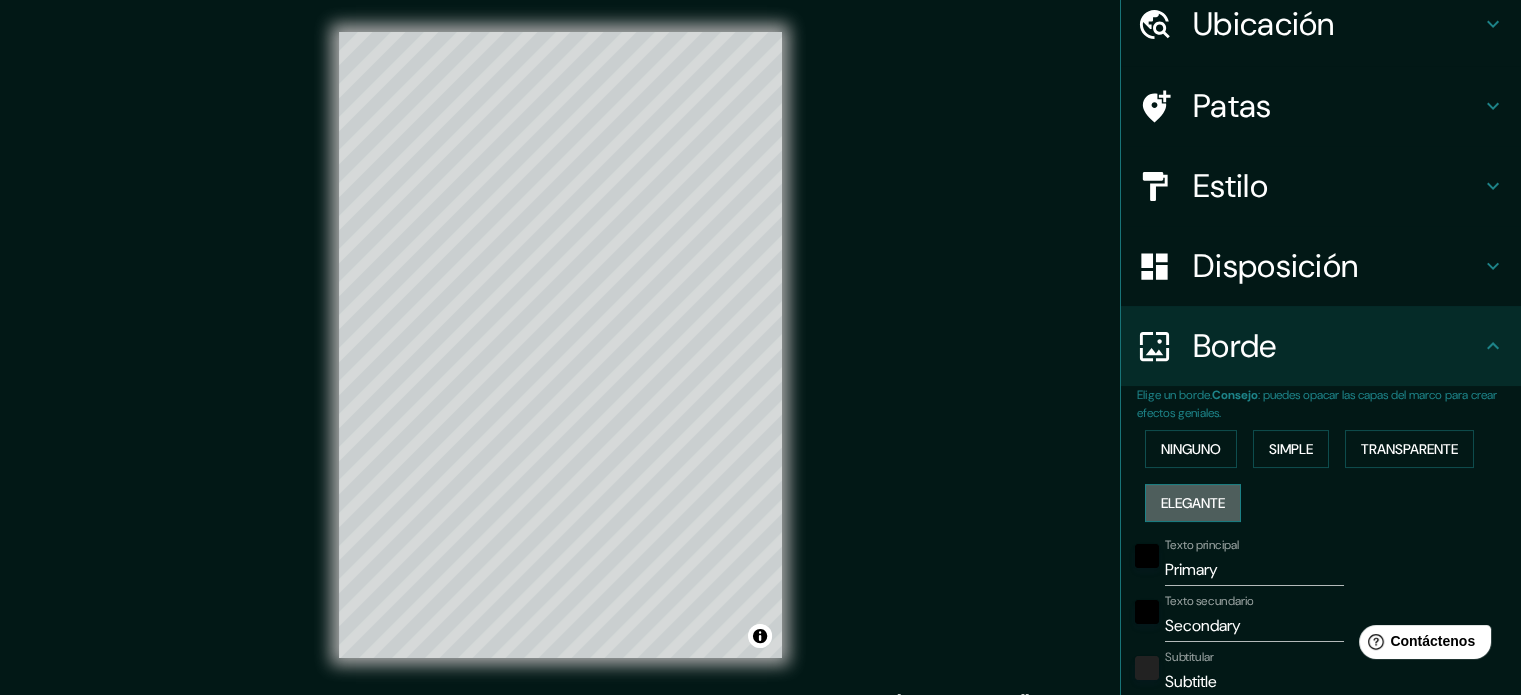 click on "Elegante" at bounding box center (1193, 503) 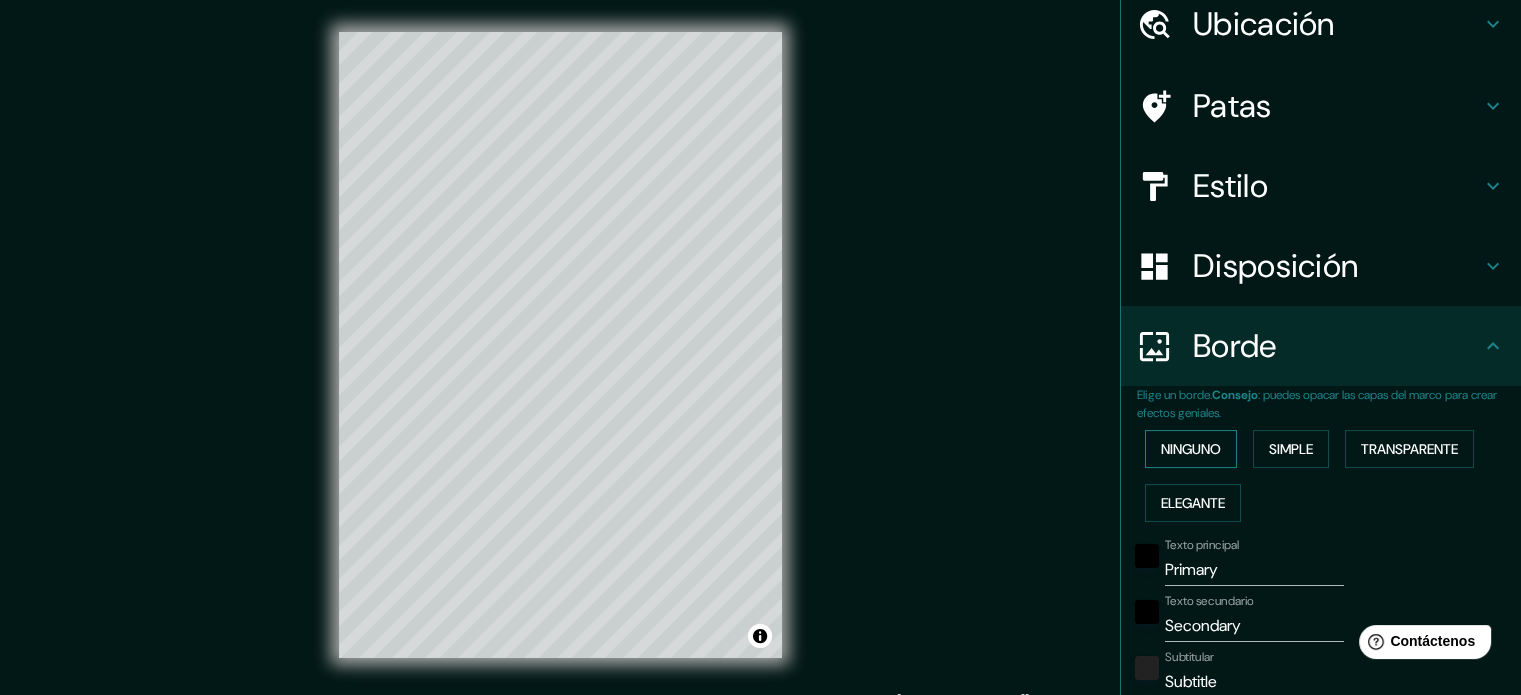 click on "Ninguno" at bounding box center [1191, 449] 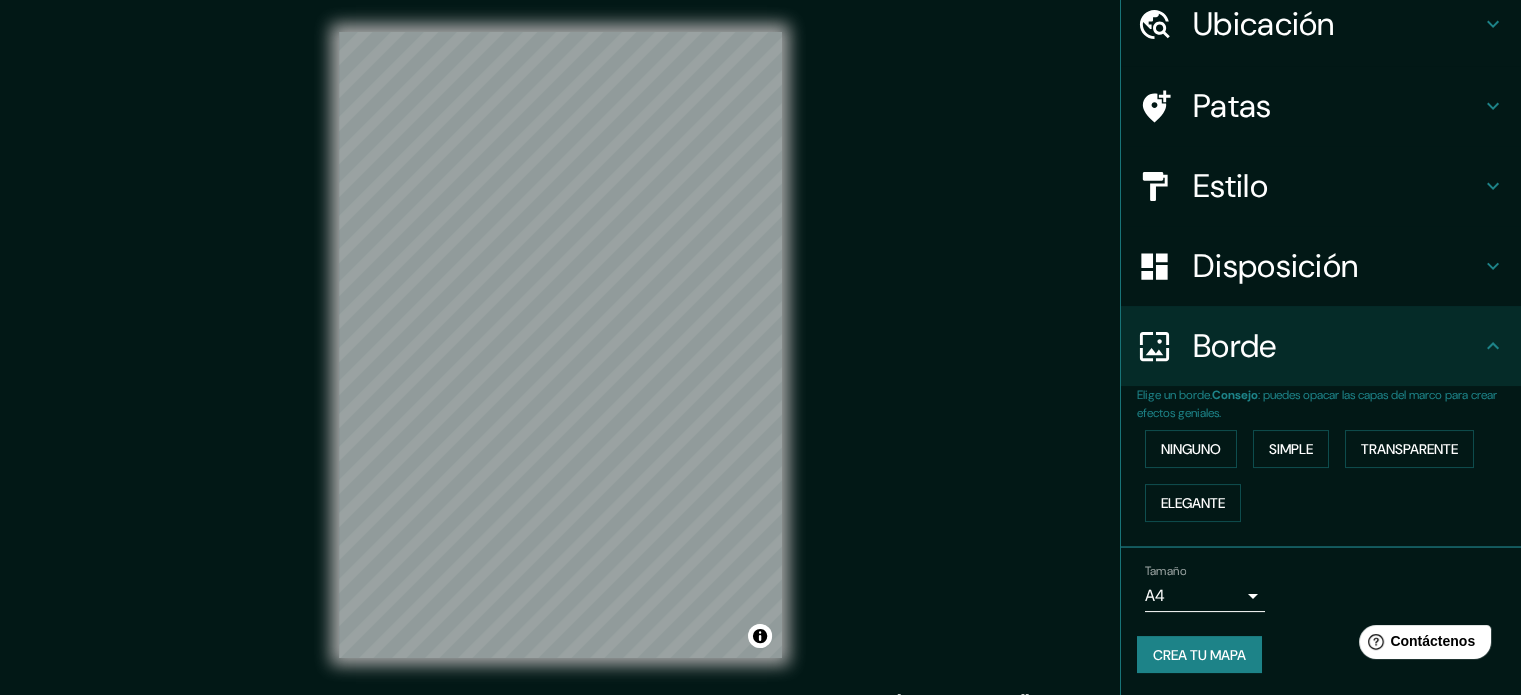 click on "Disposición" at bounding box center [1275, 266] 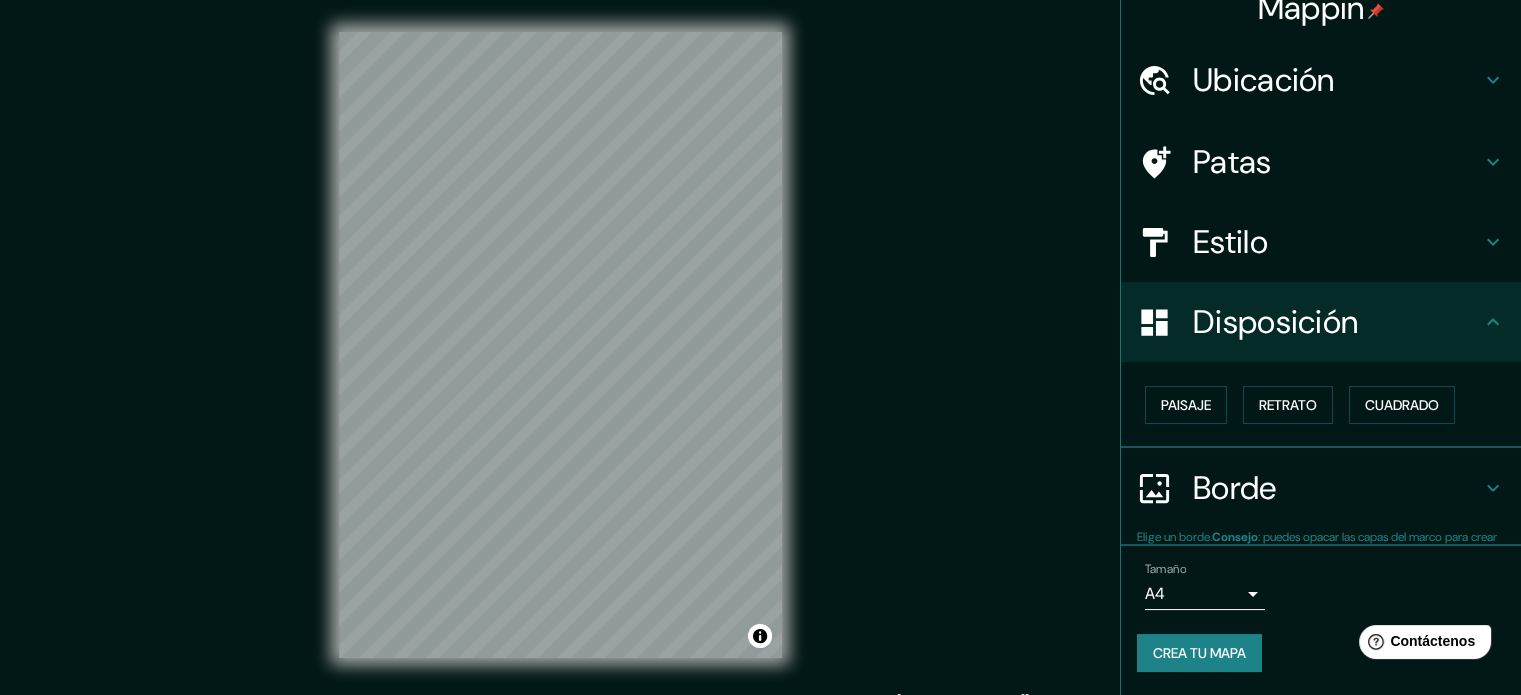 scroll, scrollTop: 24, scrollLeft: 0, axis: vertical 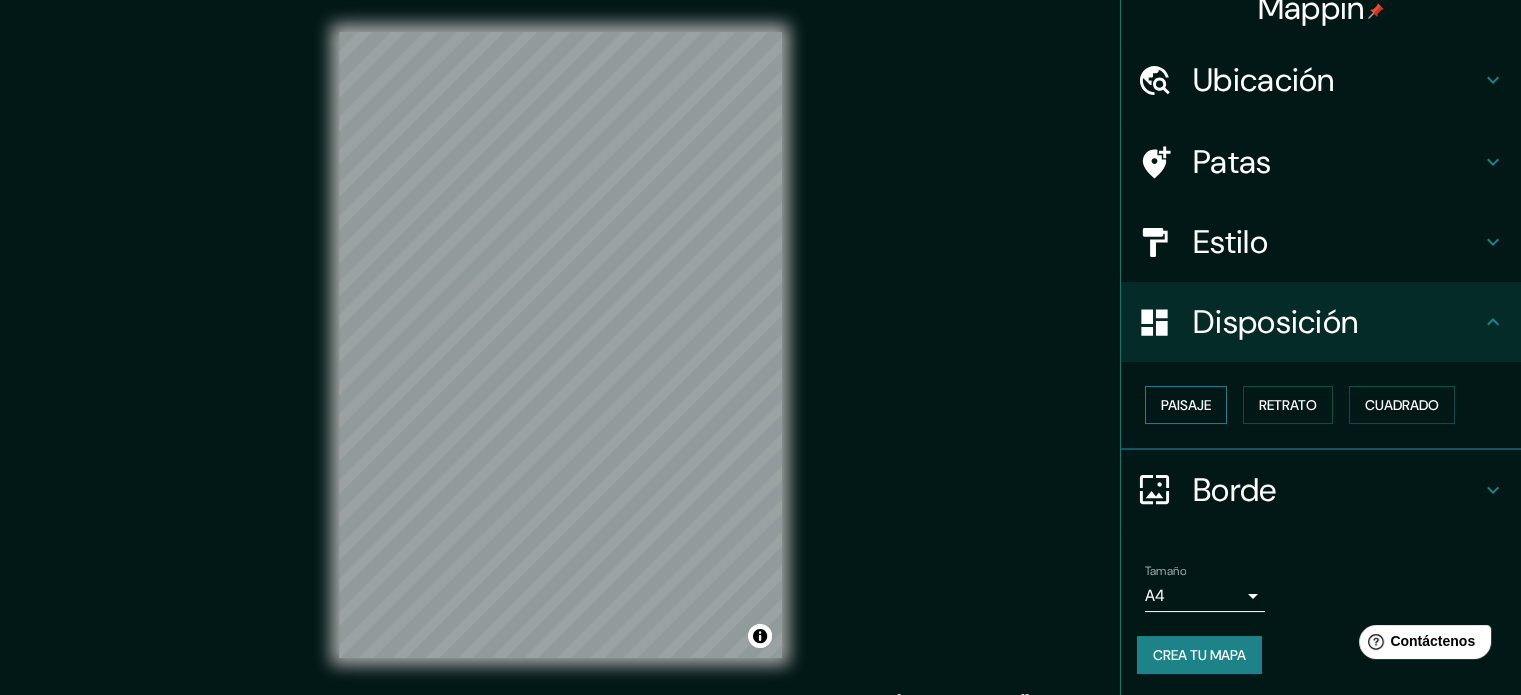 click on "Paisaje" at bounding box center [1186, 405] 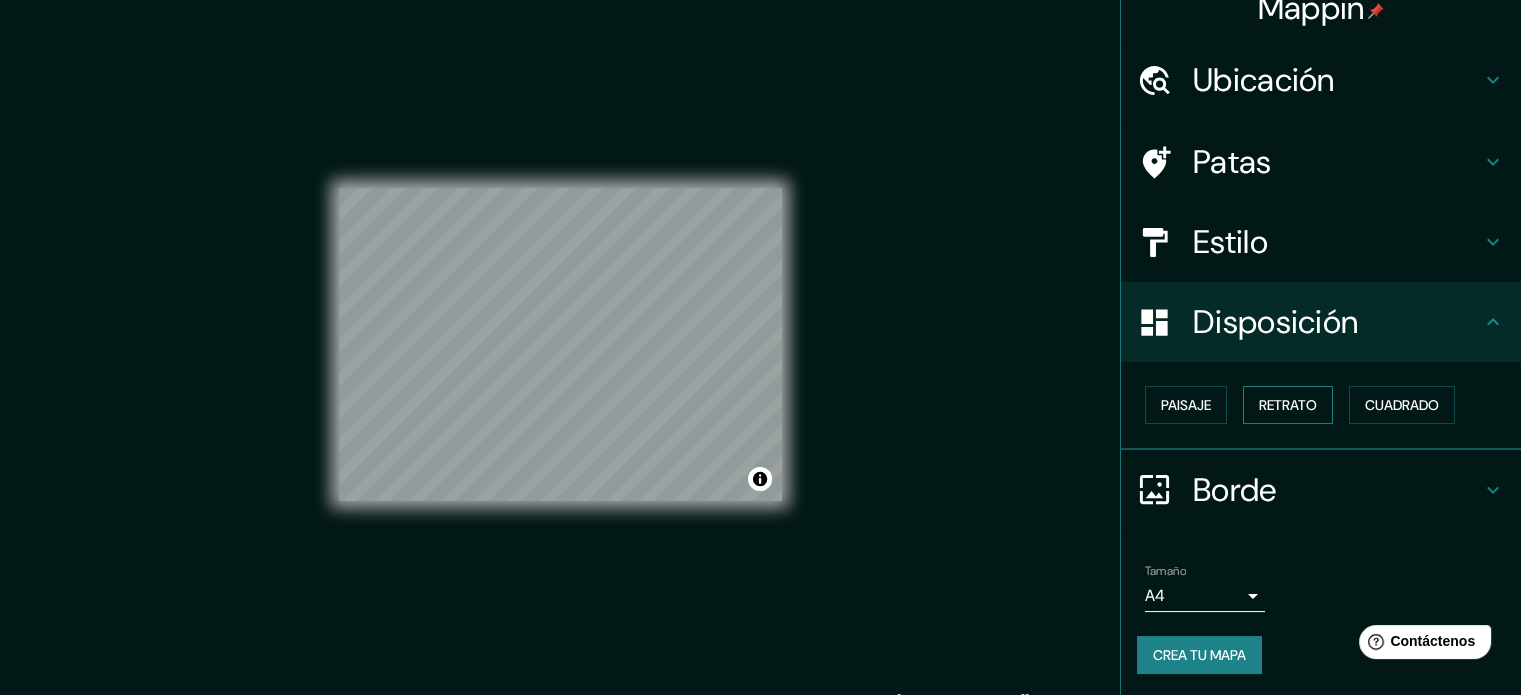 click on "Retrato" at bounding box center (1288, 405) 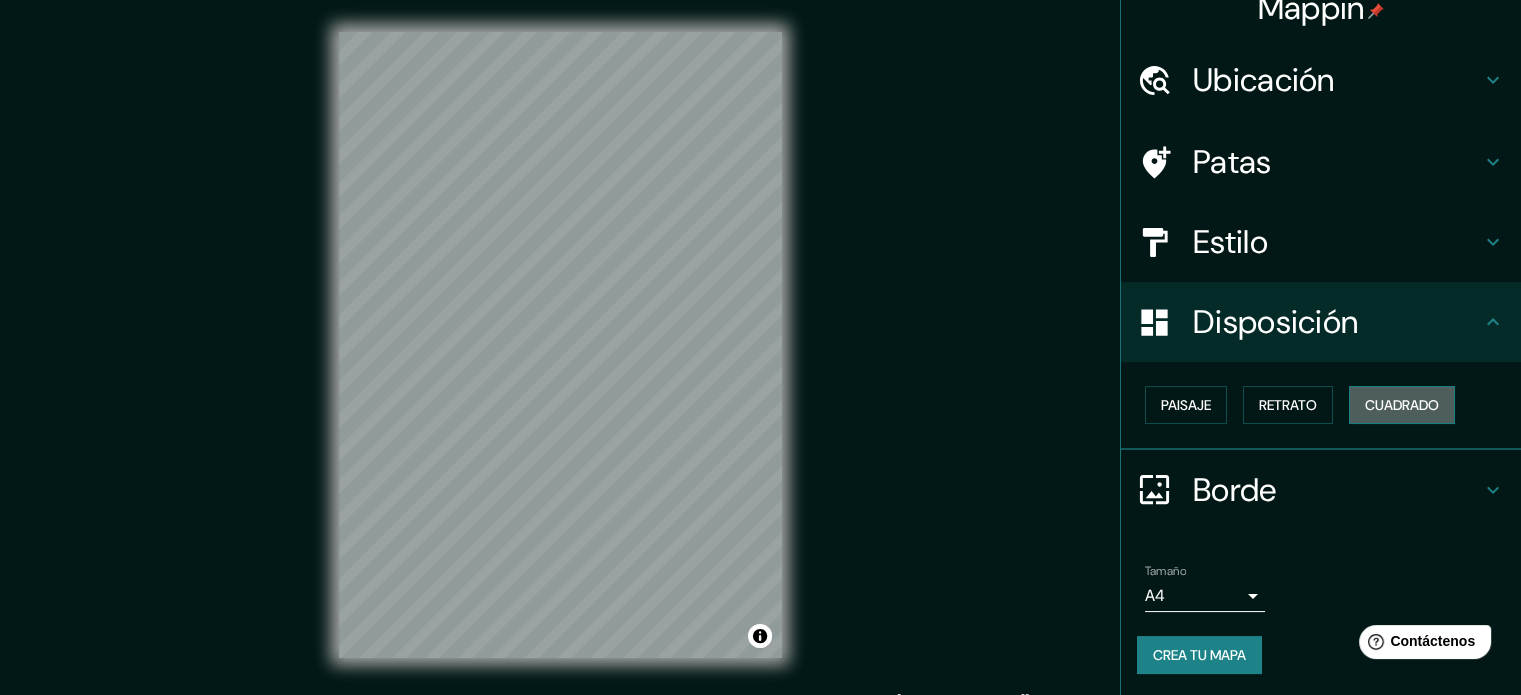 click on "Cuadrado" at bounding box center (1402, 405) 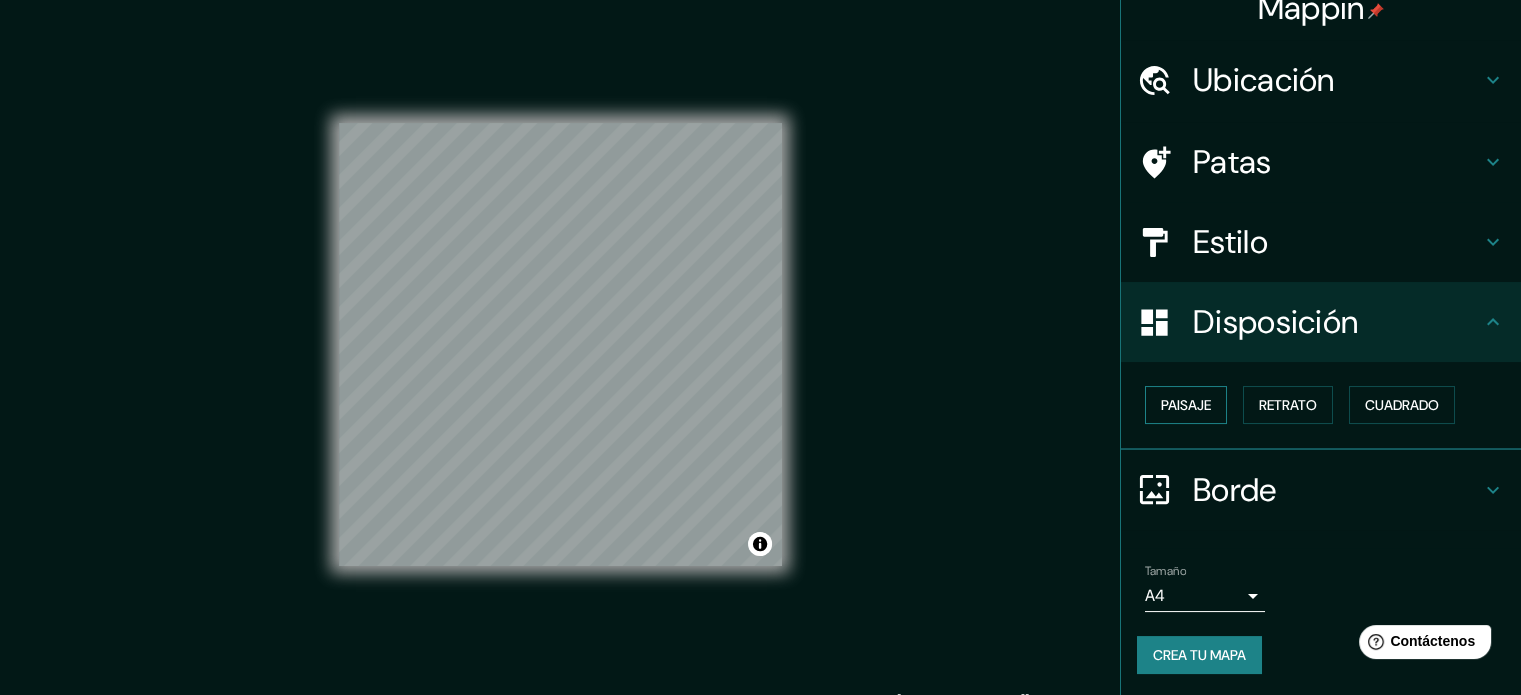 click on "Paisaje" at bounding box center [1186, 405] 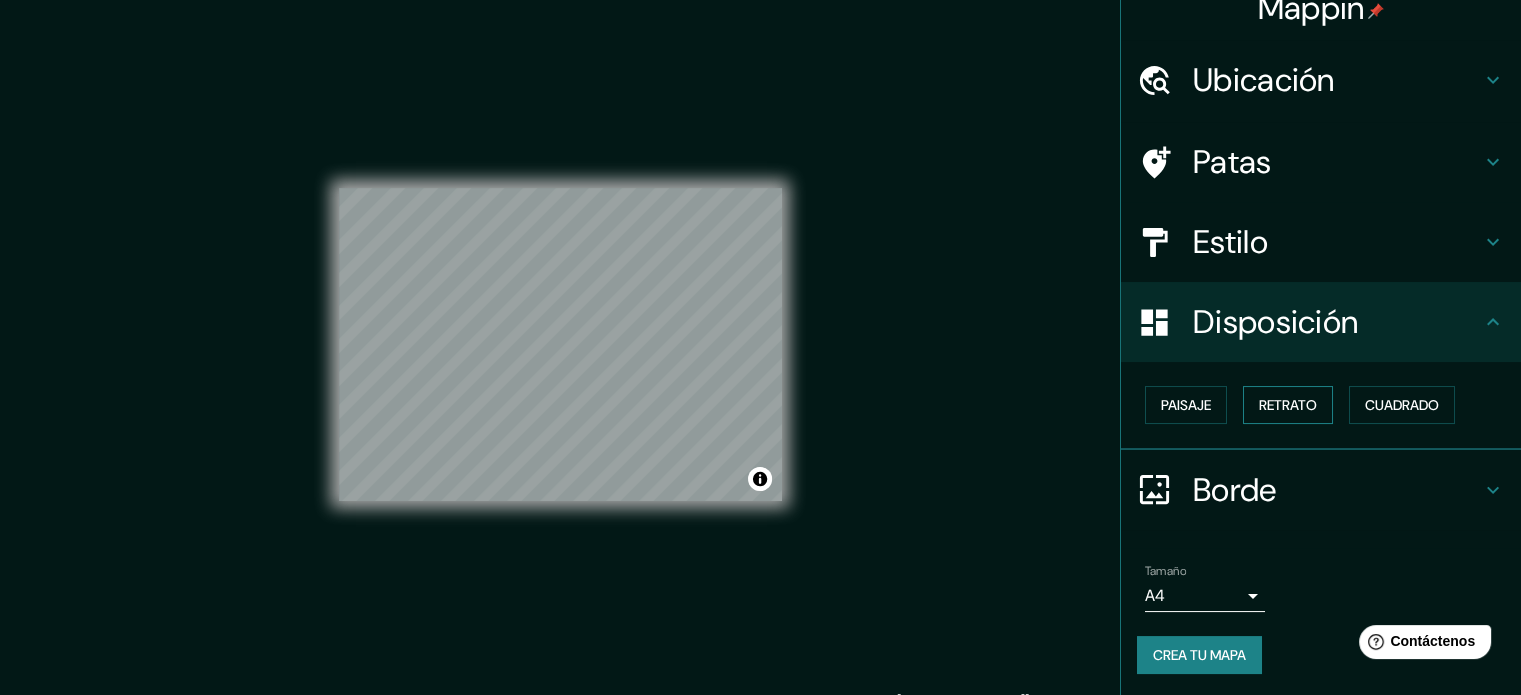 click on "Retrato" at bounding box center [1288, 405] 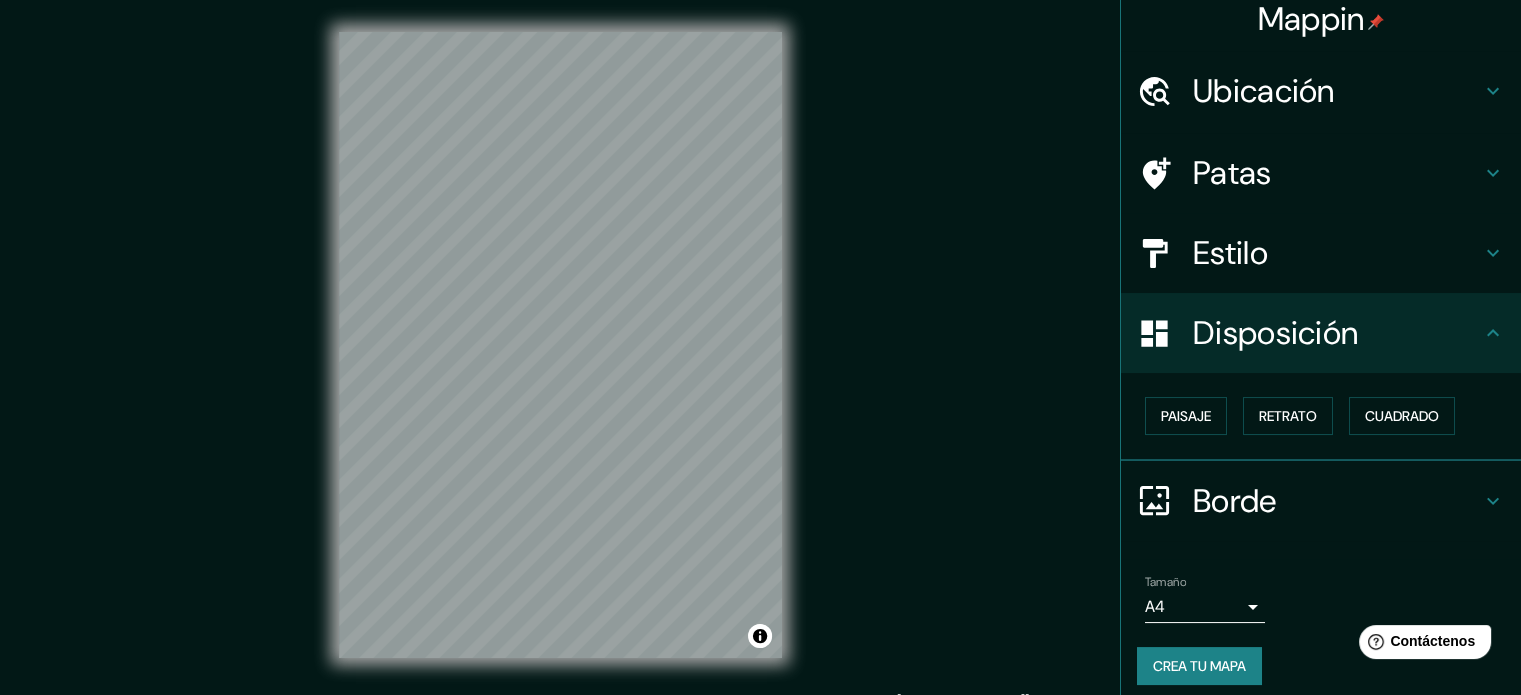 scroll, scrollTop: 0, scrollLeft: 0, axis: both 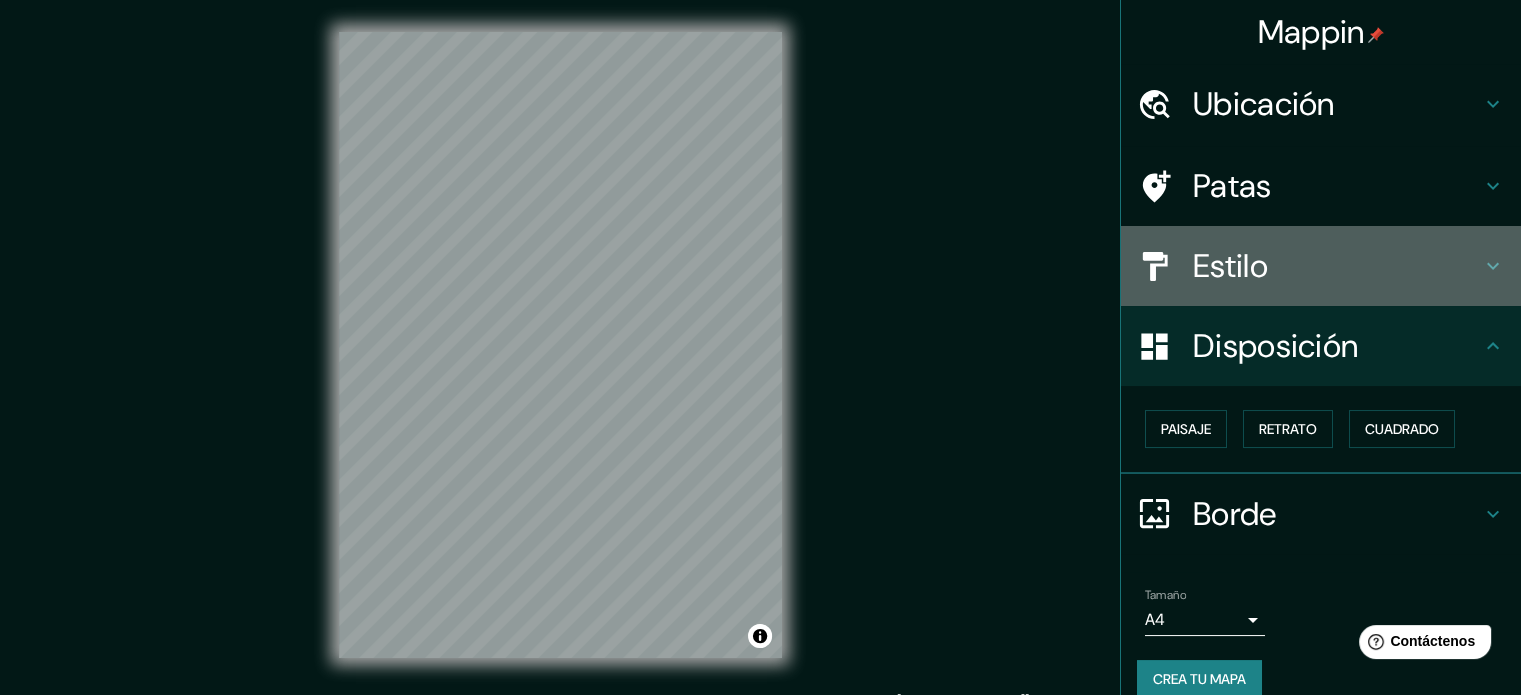 click on "Estilo" at bounding box center (1337, 266) 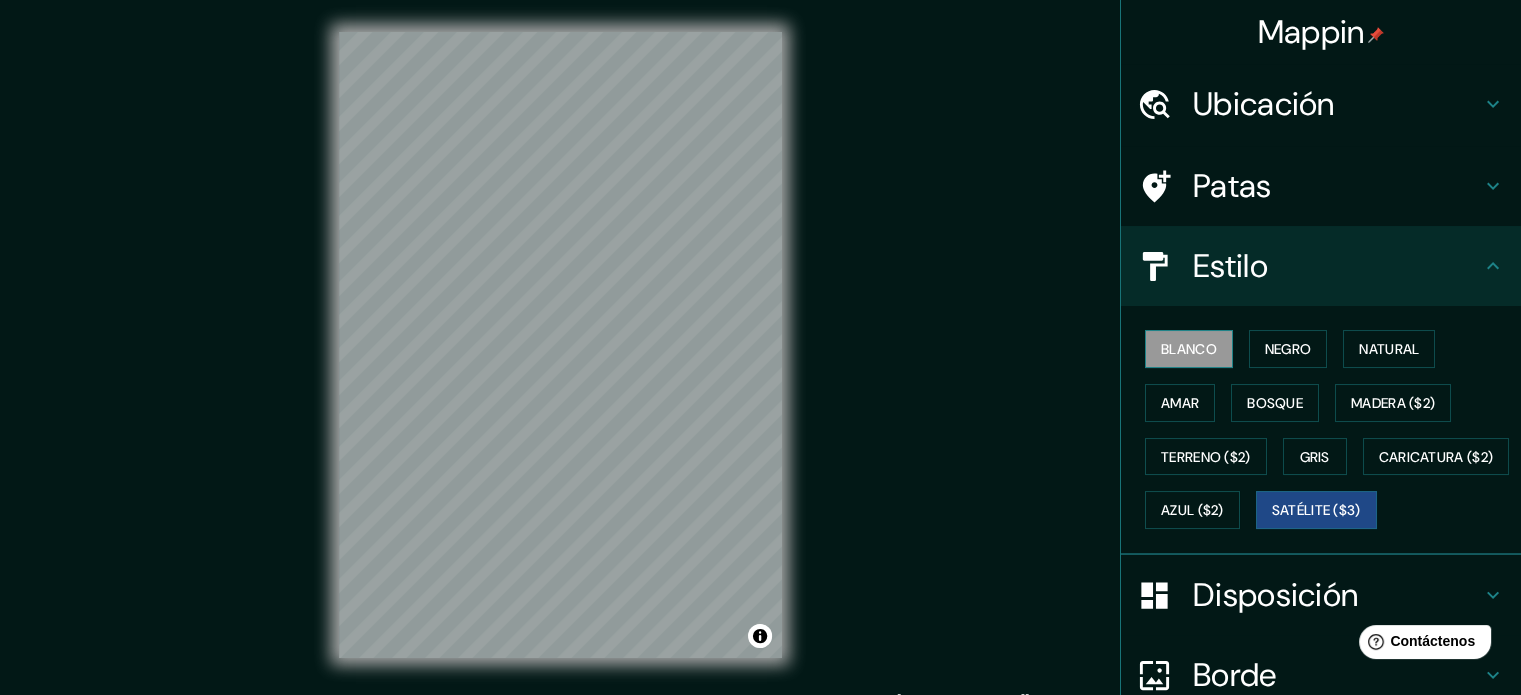 click on "Blanco" at bounding box center (1189, 349) 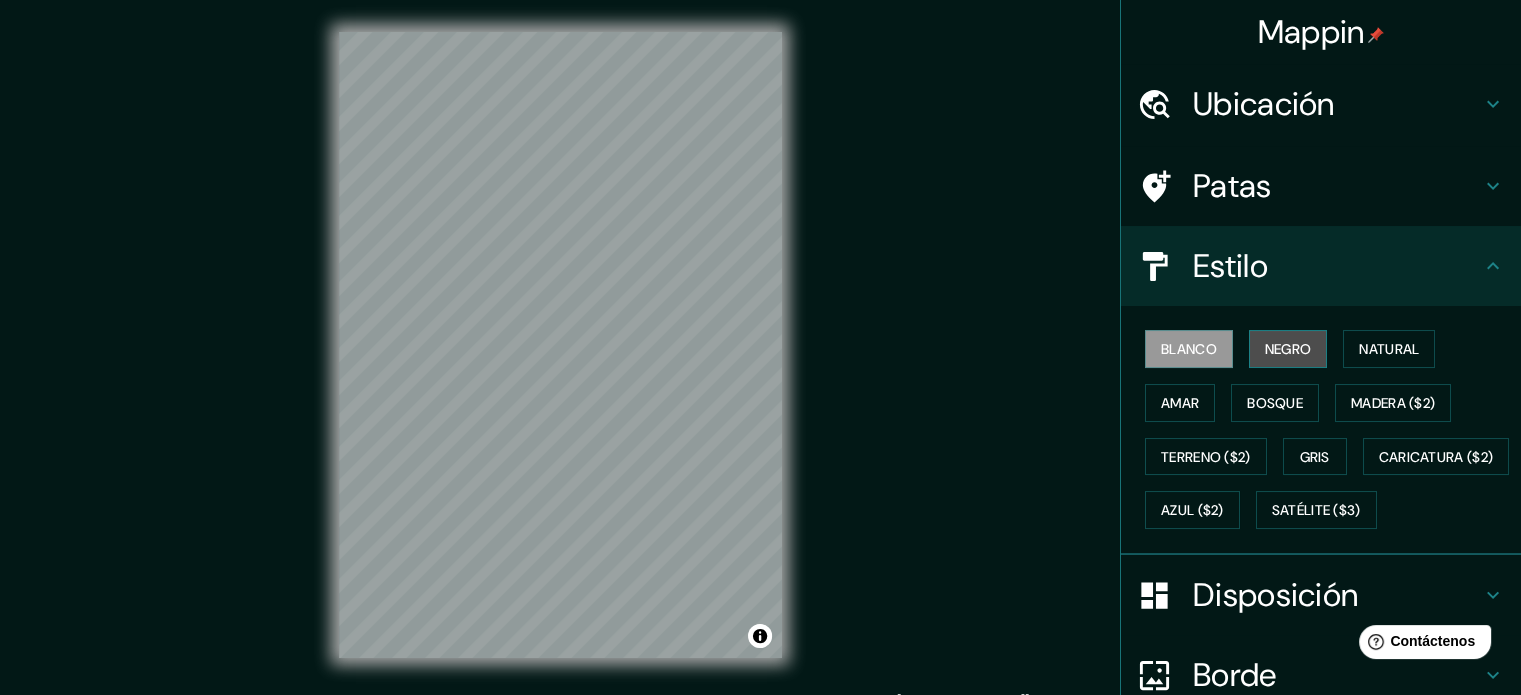 click on "Negro" at bounding box center (1288, 349) 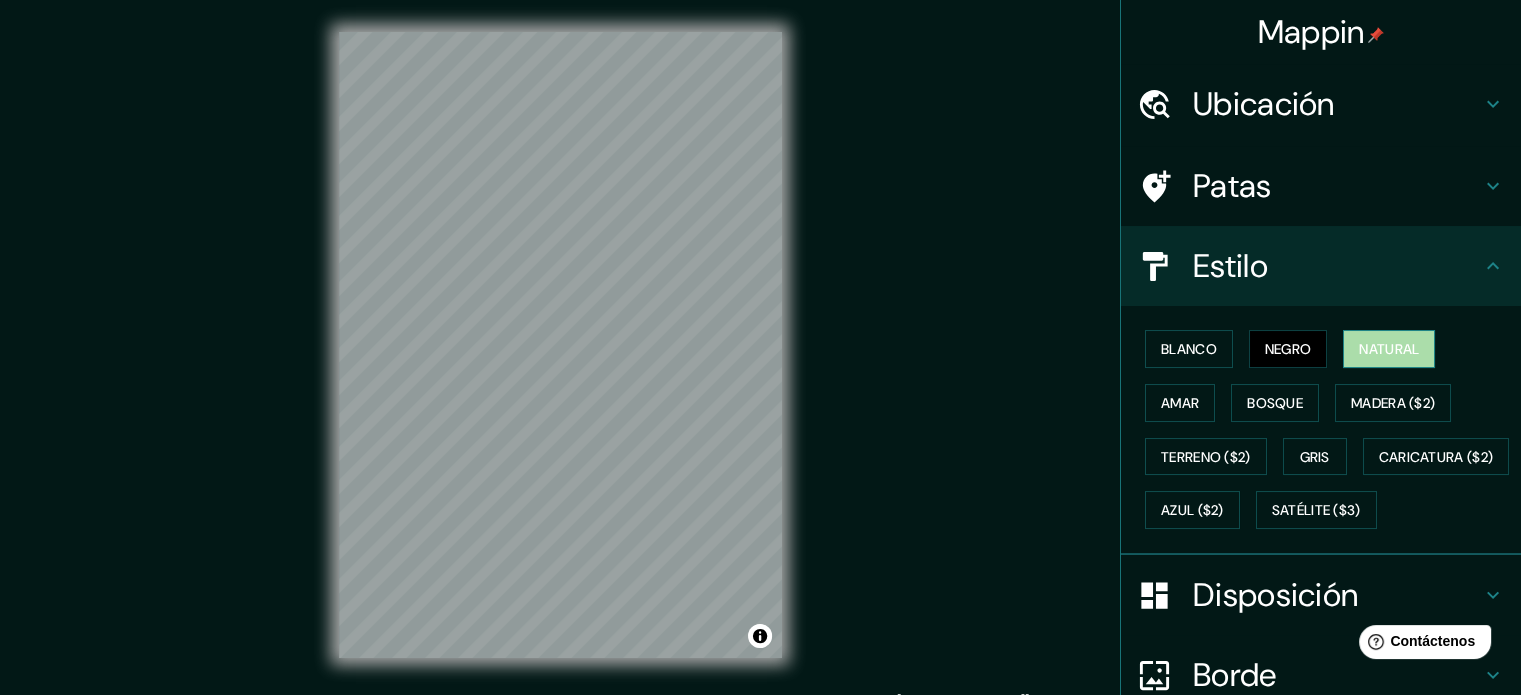 click on "Natural" at bounding box center [1389, 349] 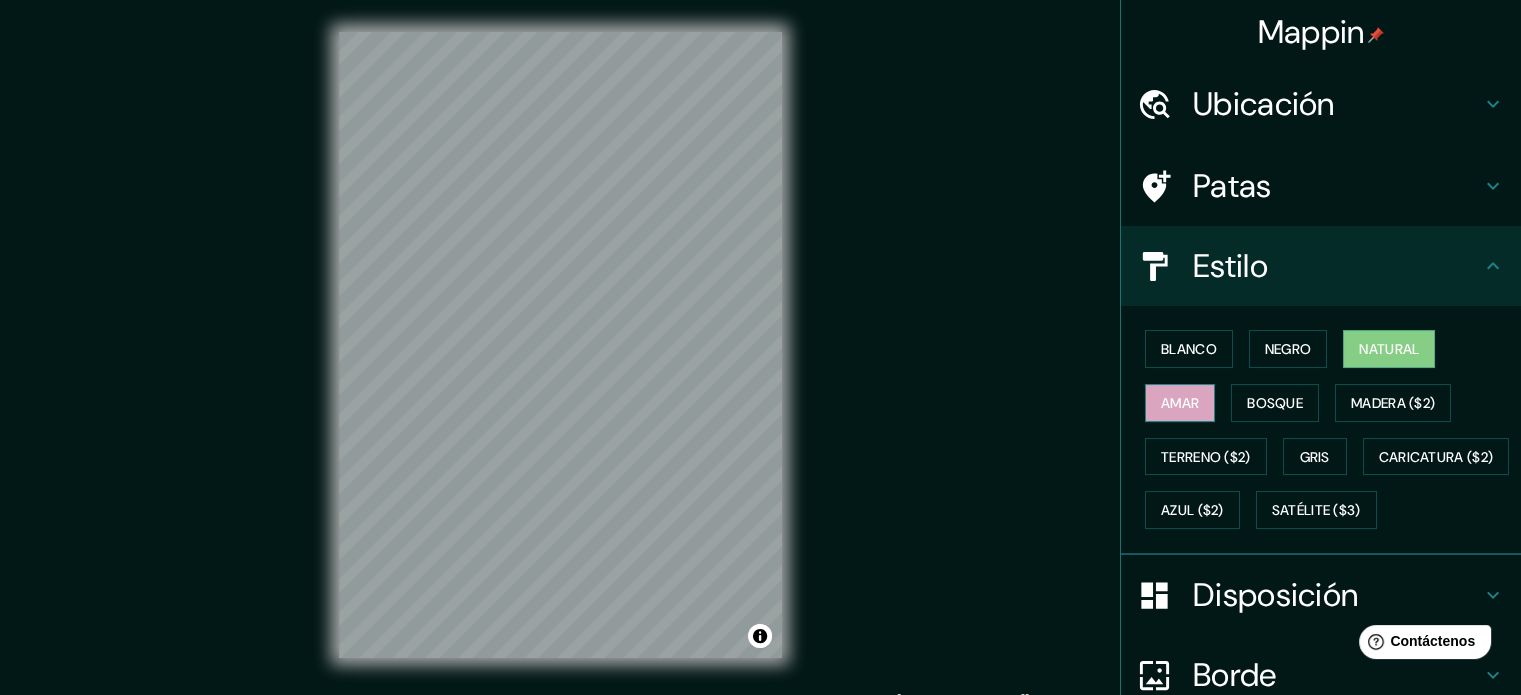 click on "Amar" at bounding box center (1180, 403) 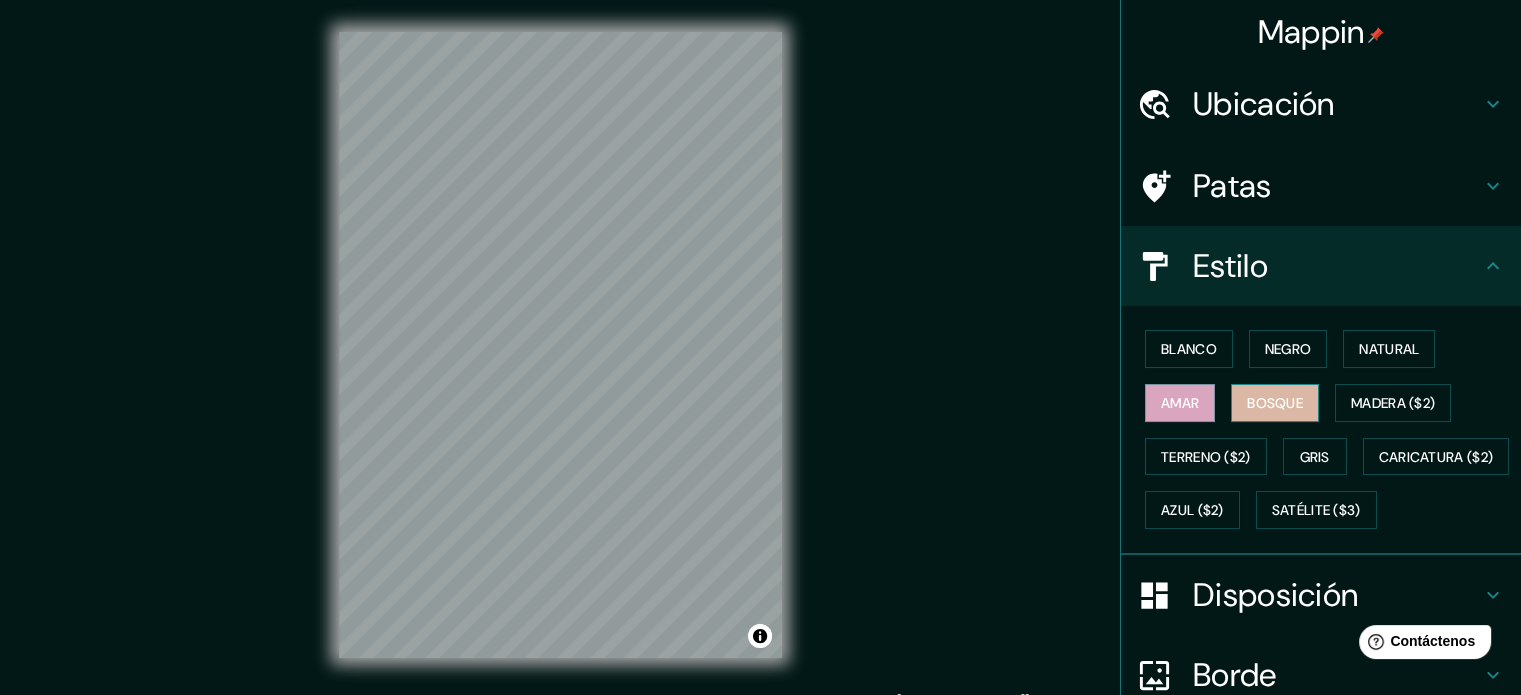 click on "Bosque" at bounding box center (1275, 403) 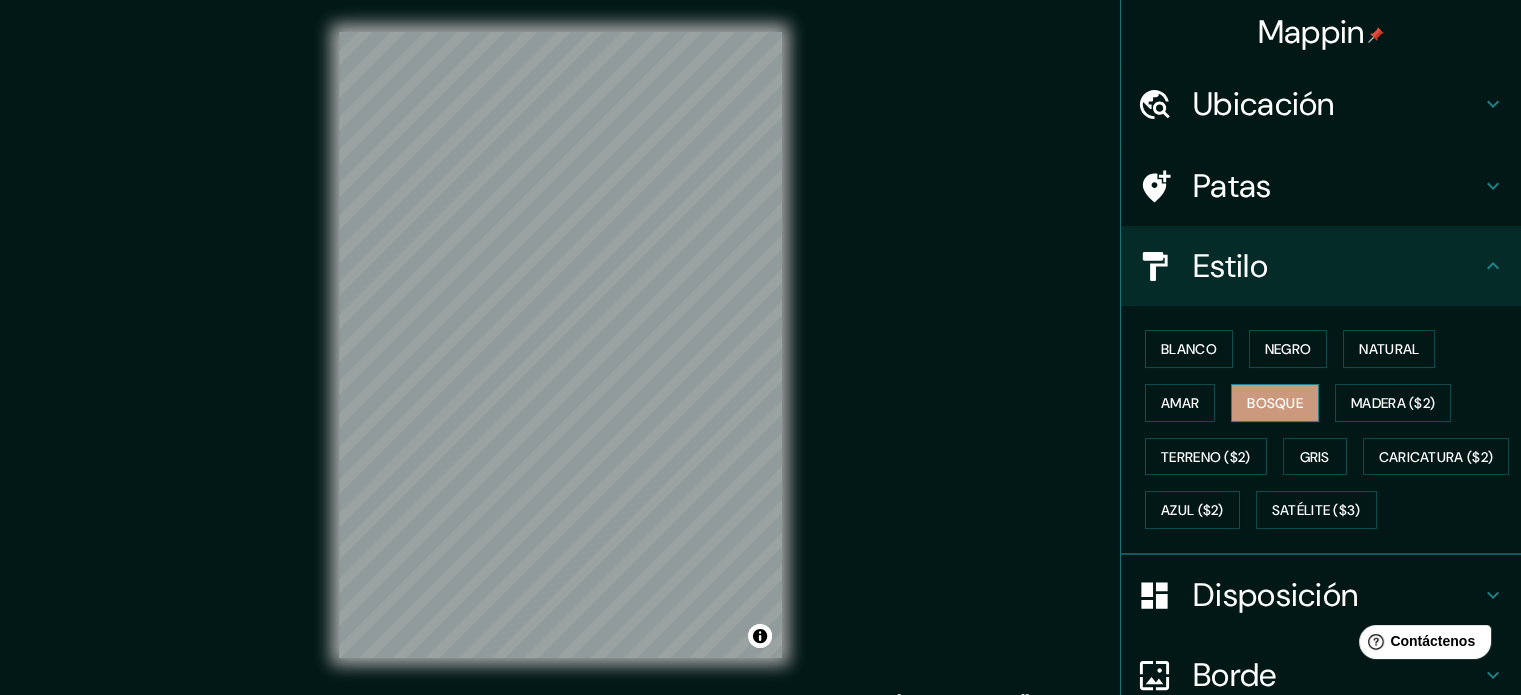 type 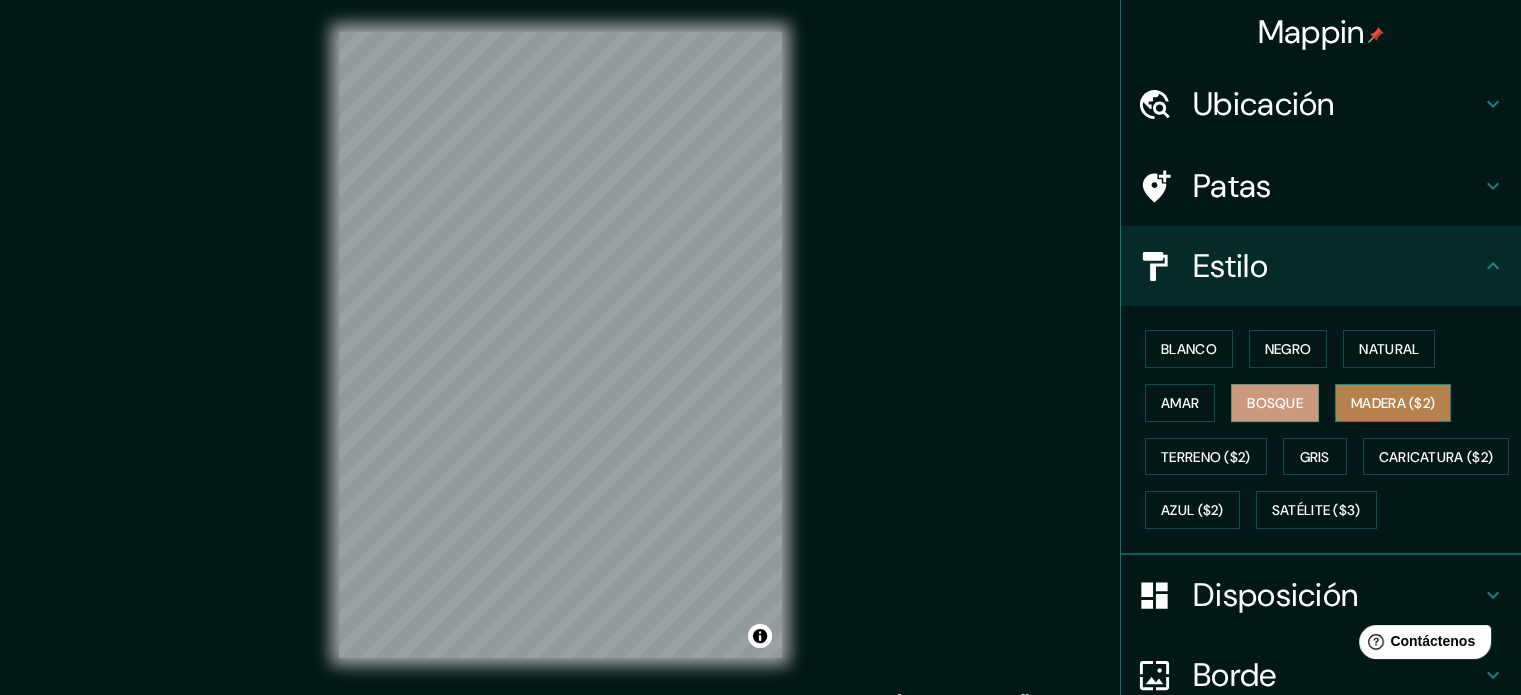 click on "Madera ($2)" at bounding box center [1393, 403] 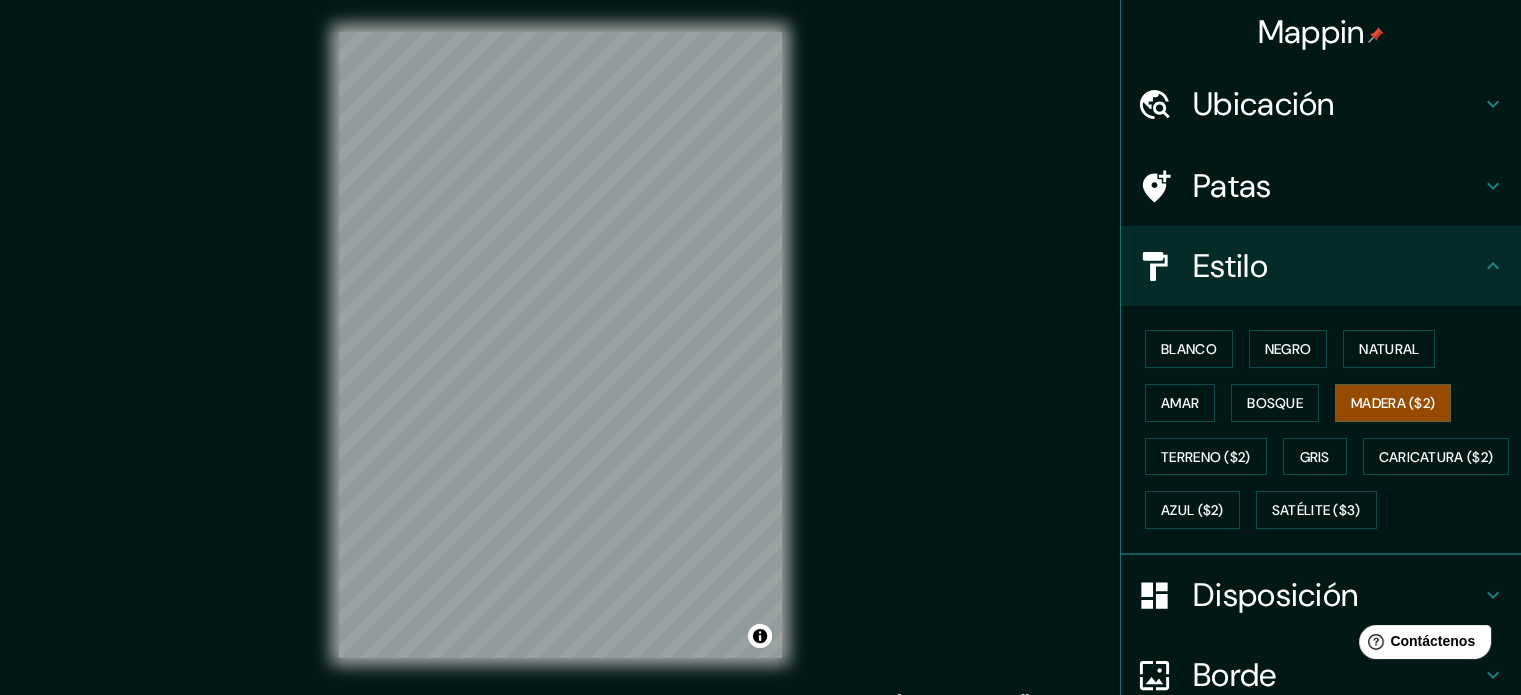 type 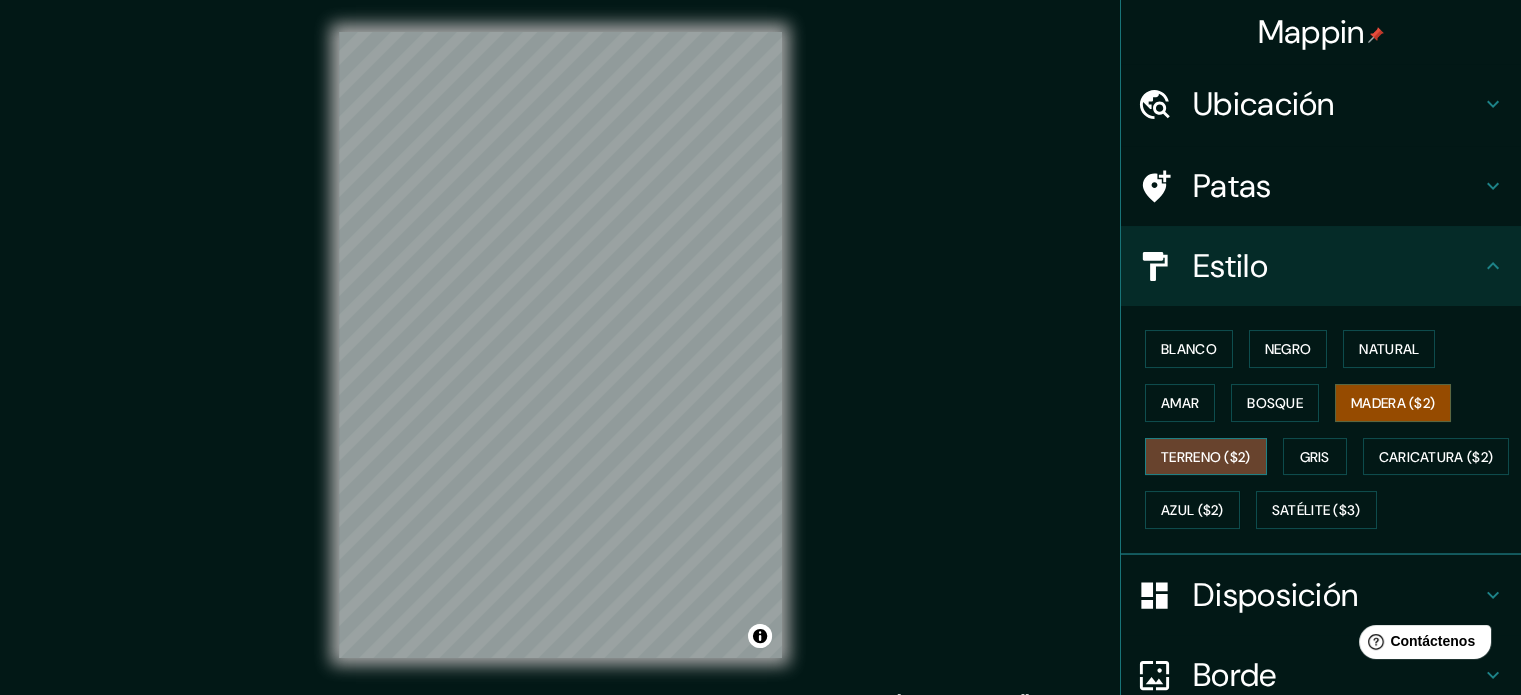click on "Terreno ($2)" at bounding box center [1206, 457] 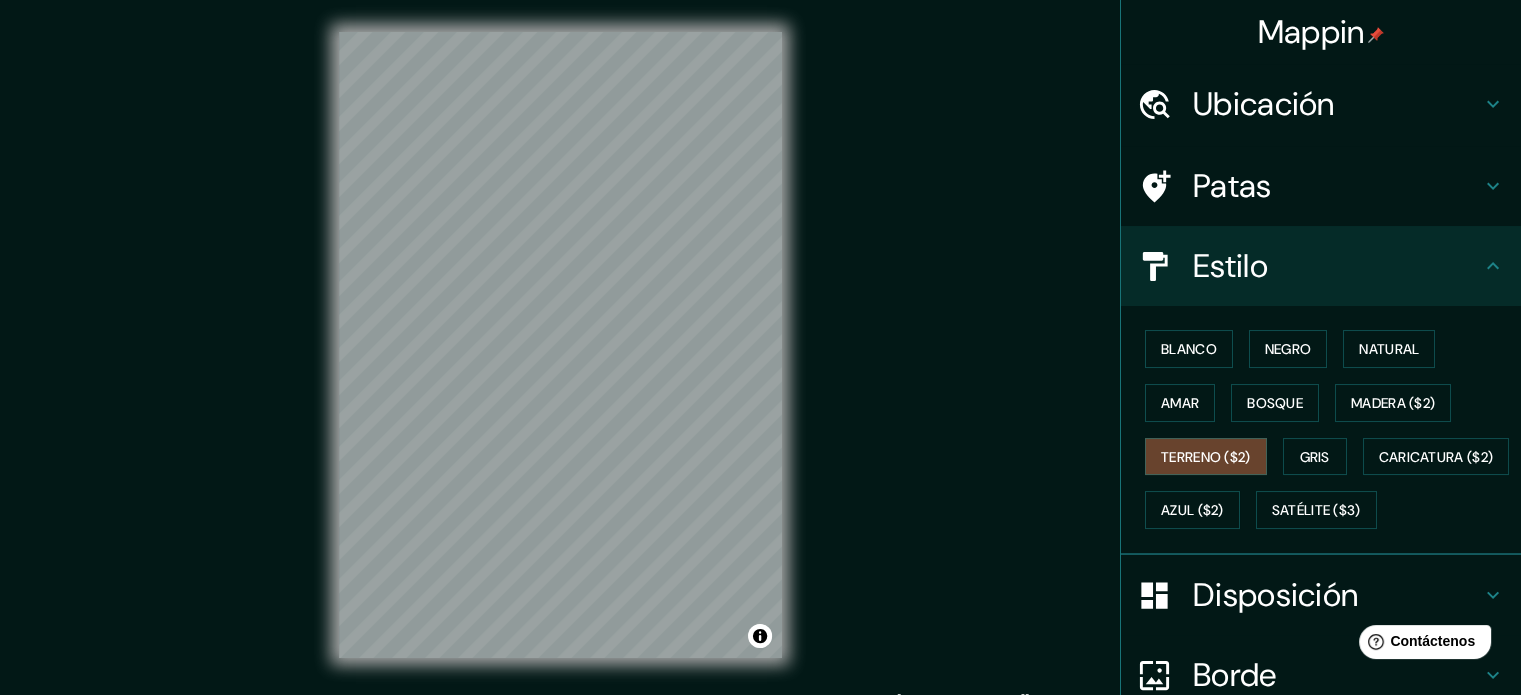 click on "Blanco Negro Natural Amar Bosque Madera ($2) Terreno ($2) Gris Caricatura ($2) Azul ($2) Satélite ($3)" at bounding box center (1329, 429) 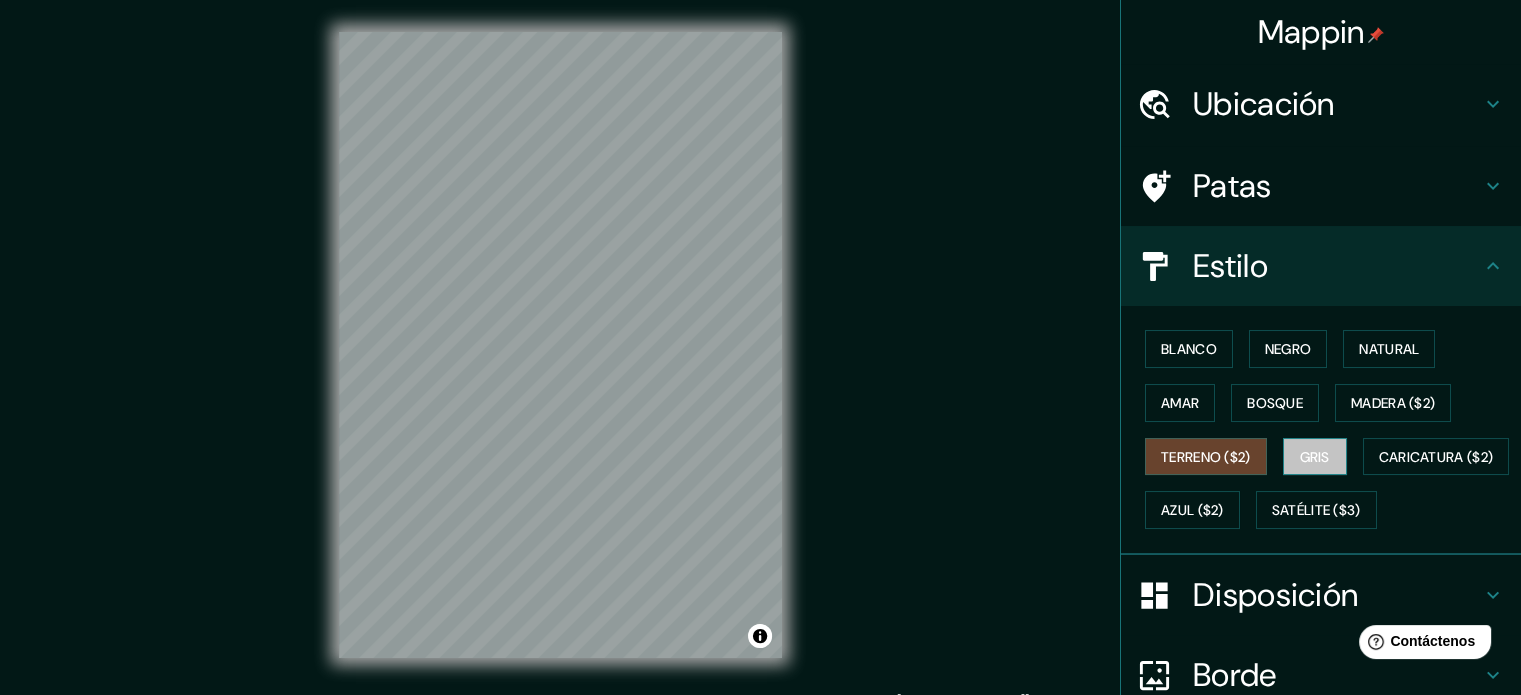 click on "Gris" at bounding box center [1315, 457] 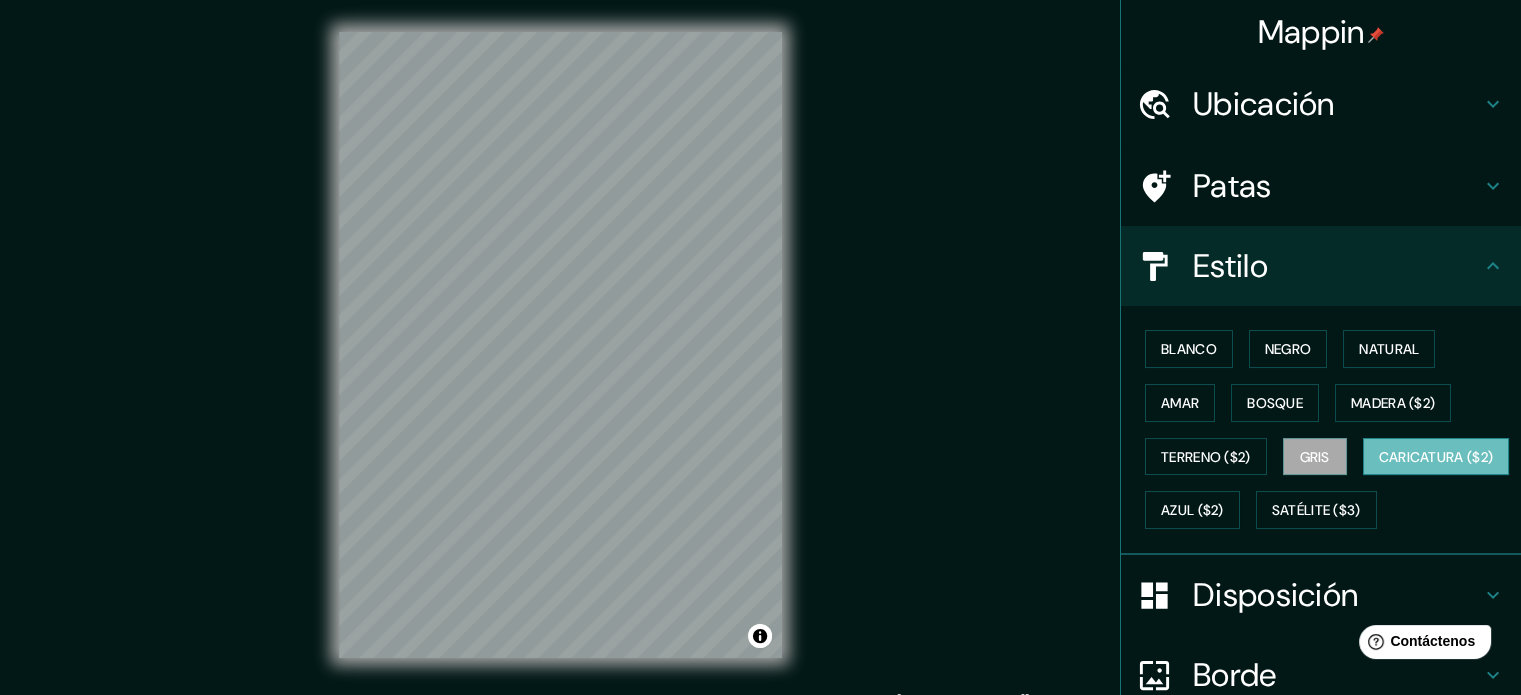 click on "Caricatura ($2)" at bounding box center (1436, 457) 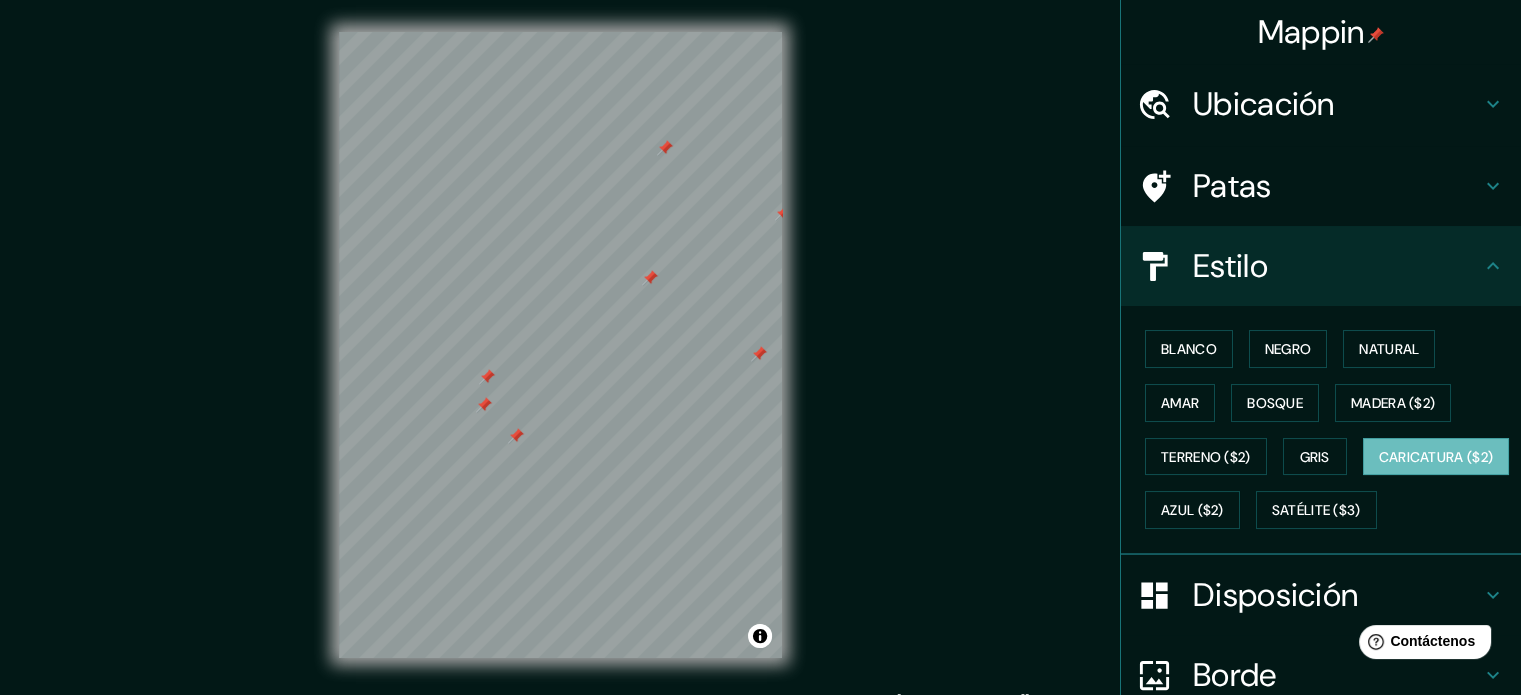 click at bounding box center [560, 32] 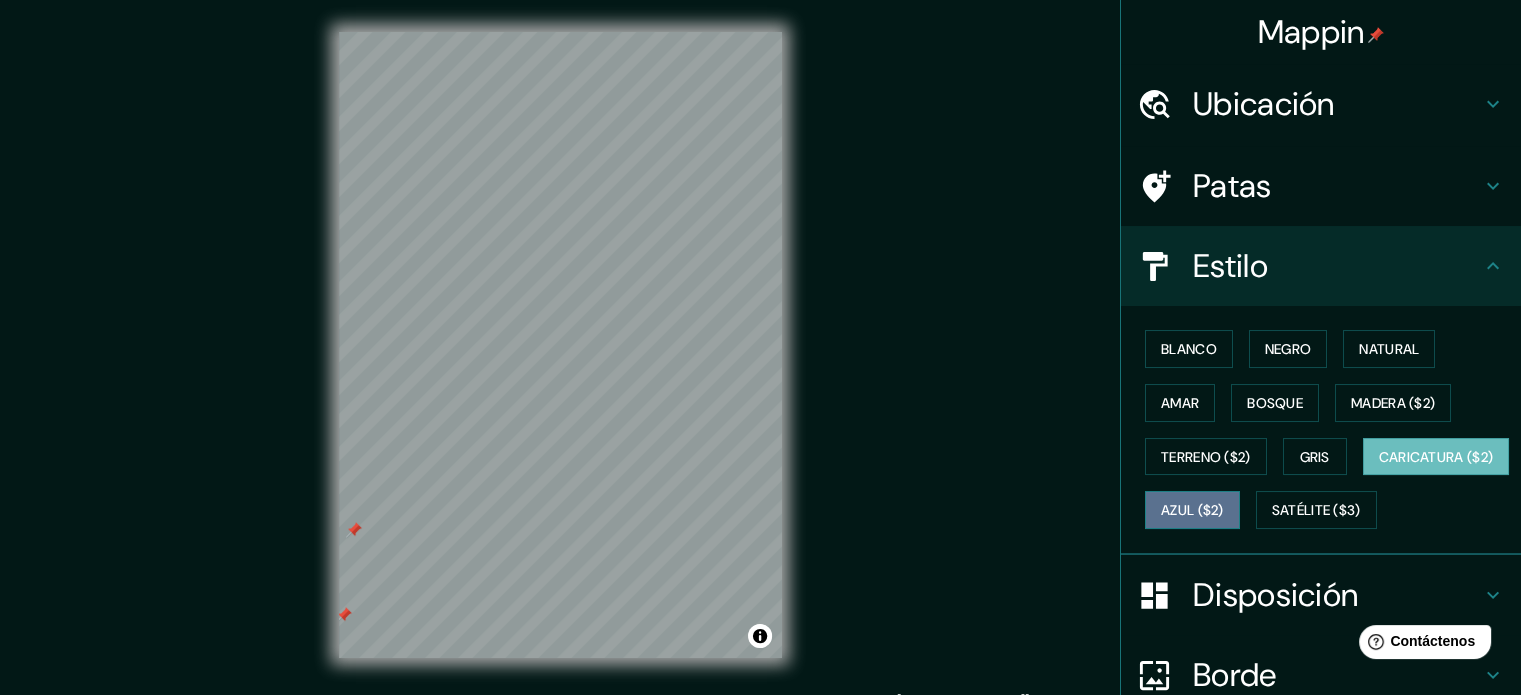 click on "Azul ($2)" at bounding box center (1192, 511) 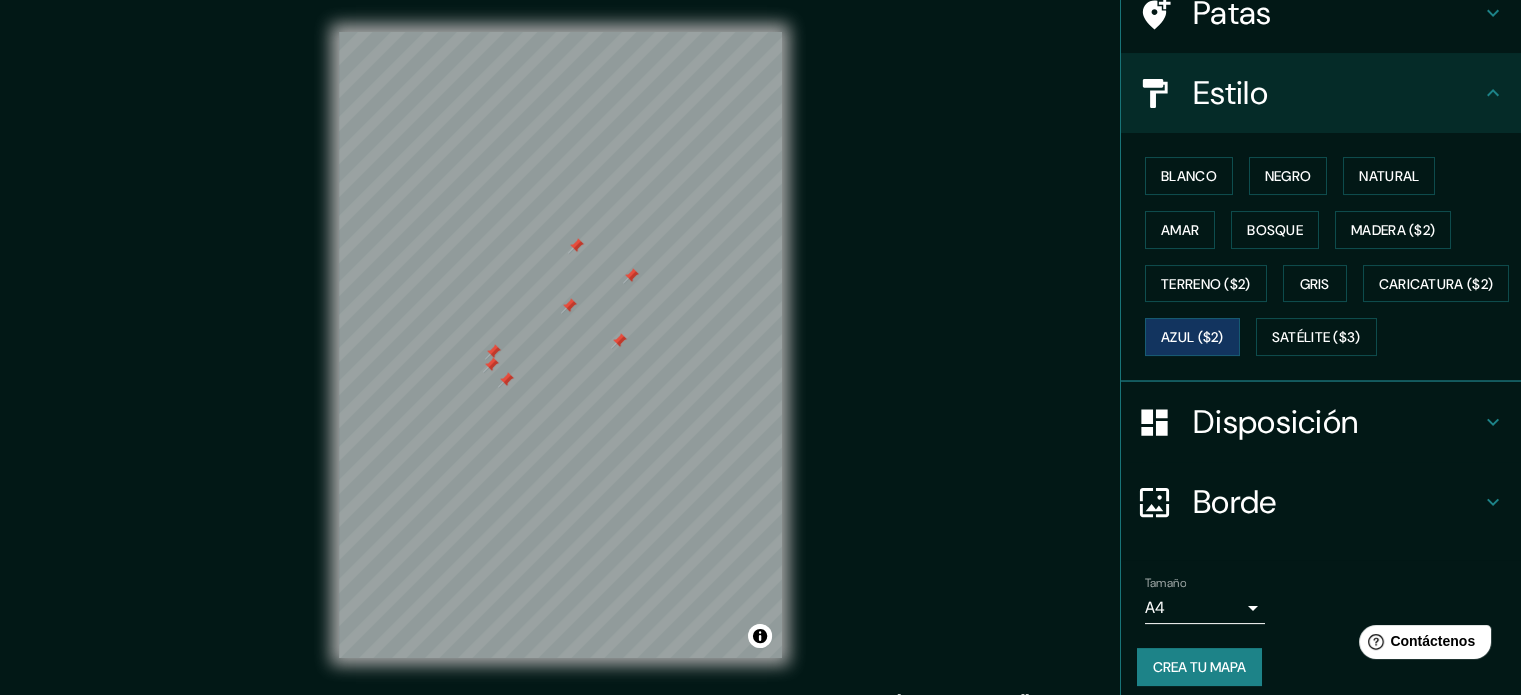 scroll, scrollTop: 236, scrollLeft: 0, axis: vertical 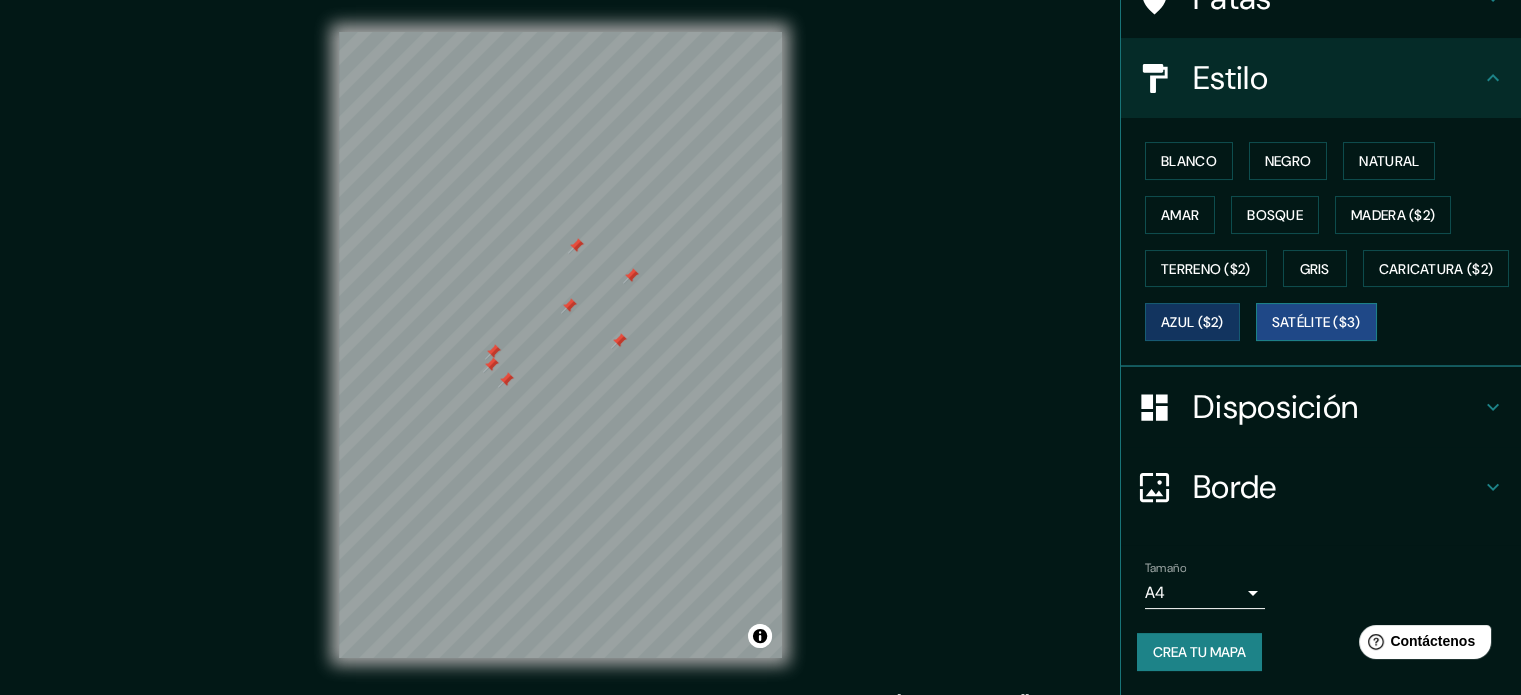 click on "Satélite ($3)" at bounding box center [1316, 322] 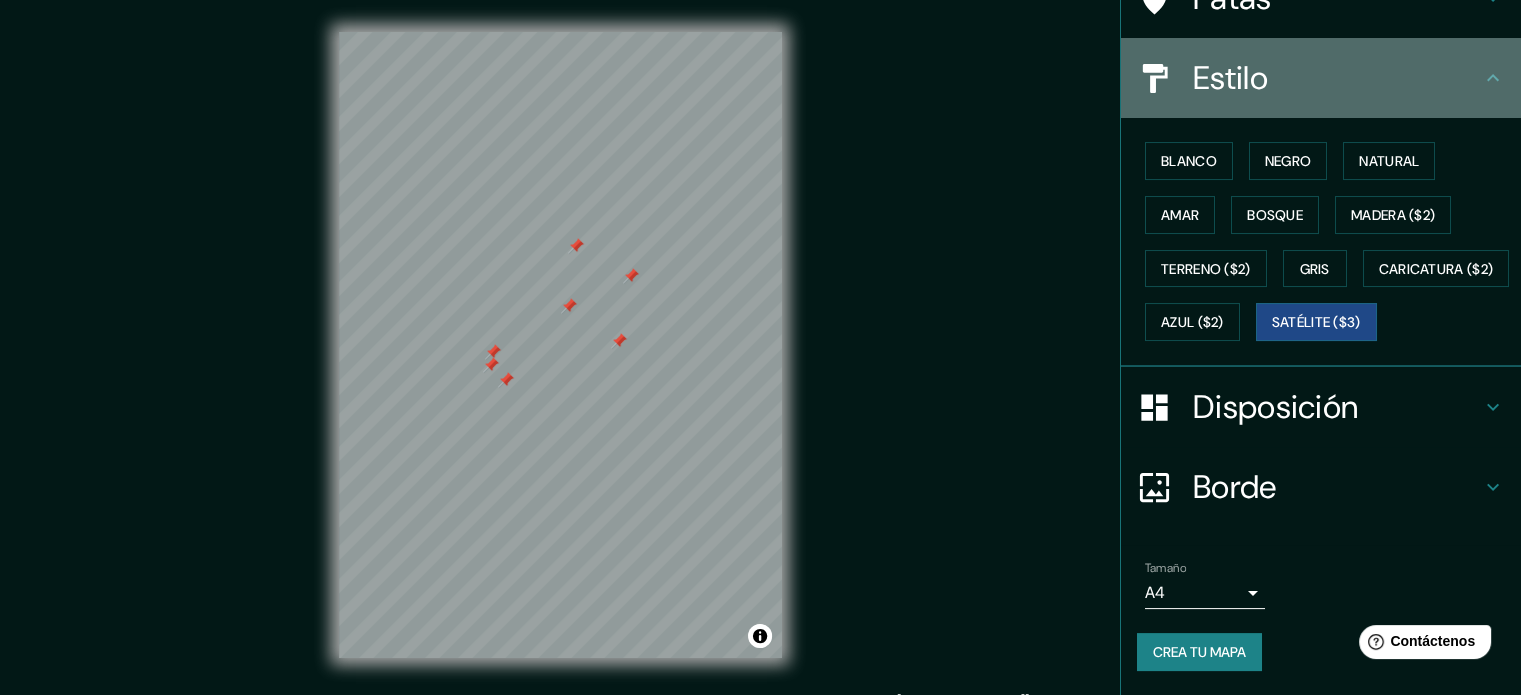 click 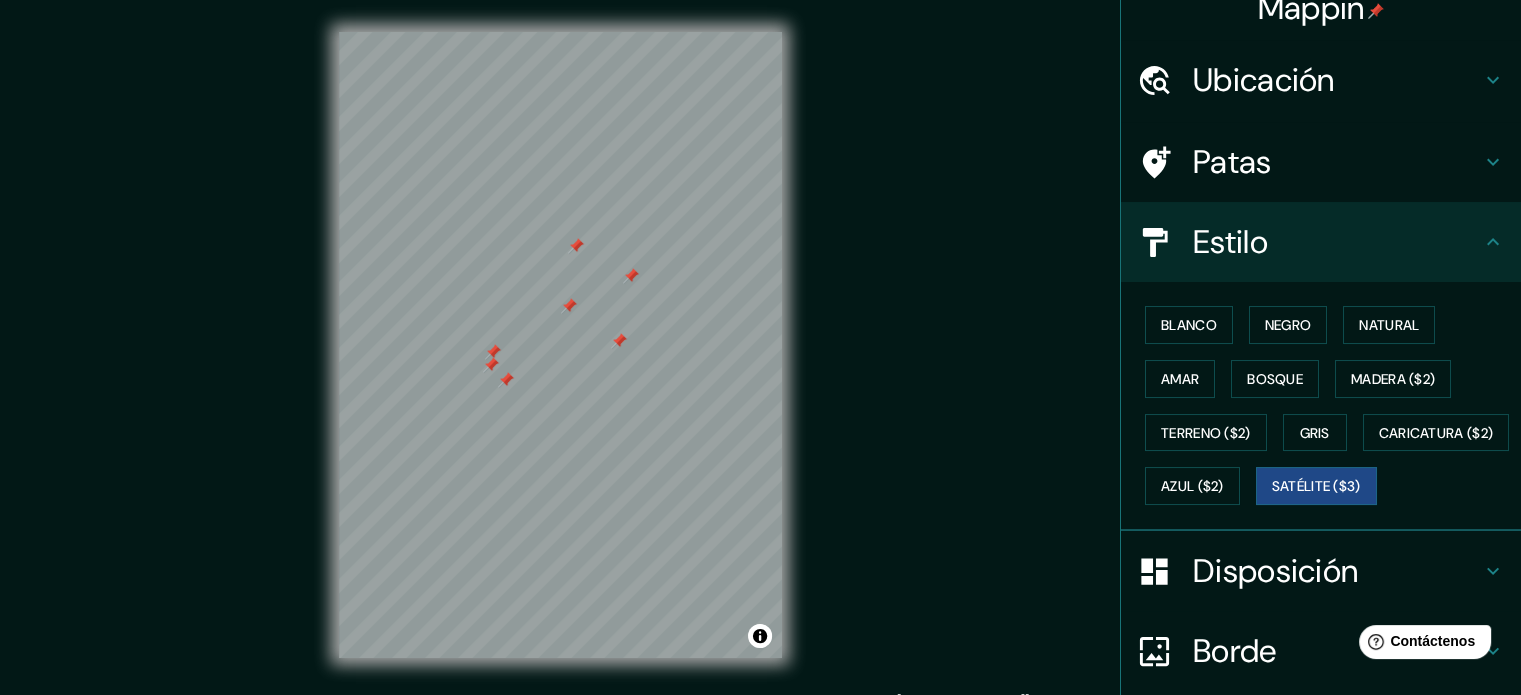 scroll, scrollTop: 7, scrollLeft: 0, axis: vertical 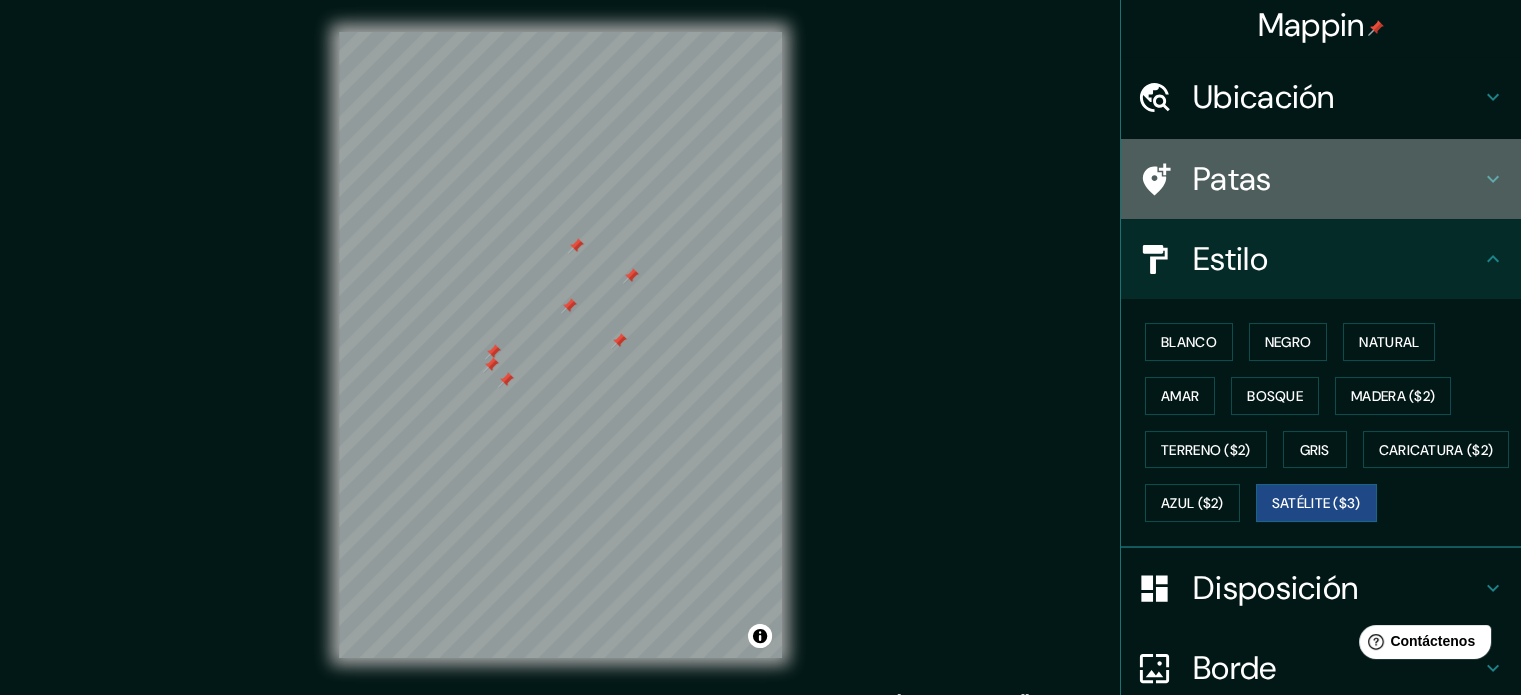 click on "Patas" at bounding box center (1321, 179) 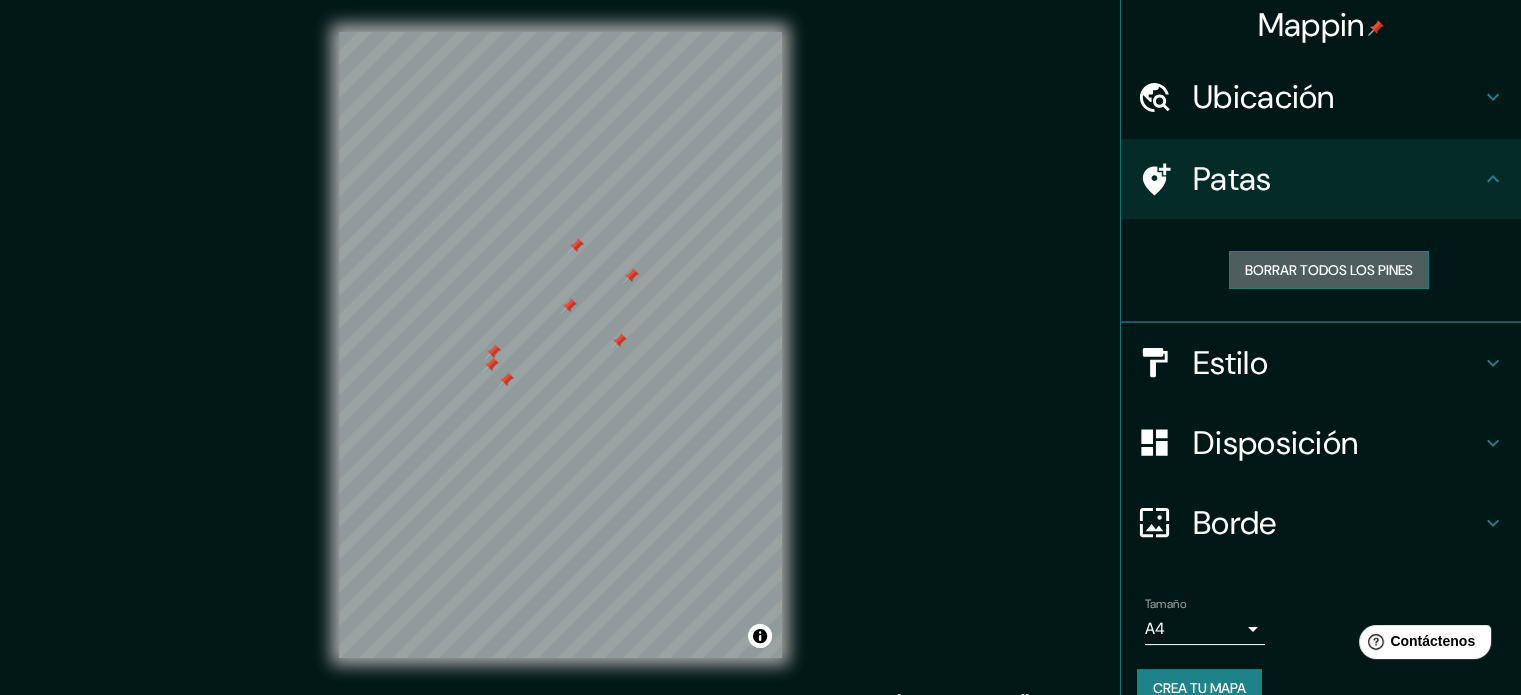 click on "Borrar todos los pines" at bounding box center (1329, 270) 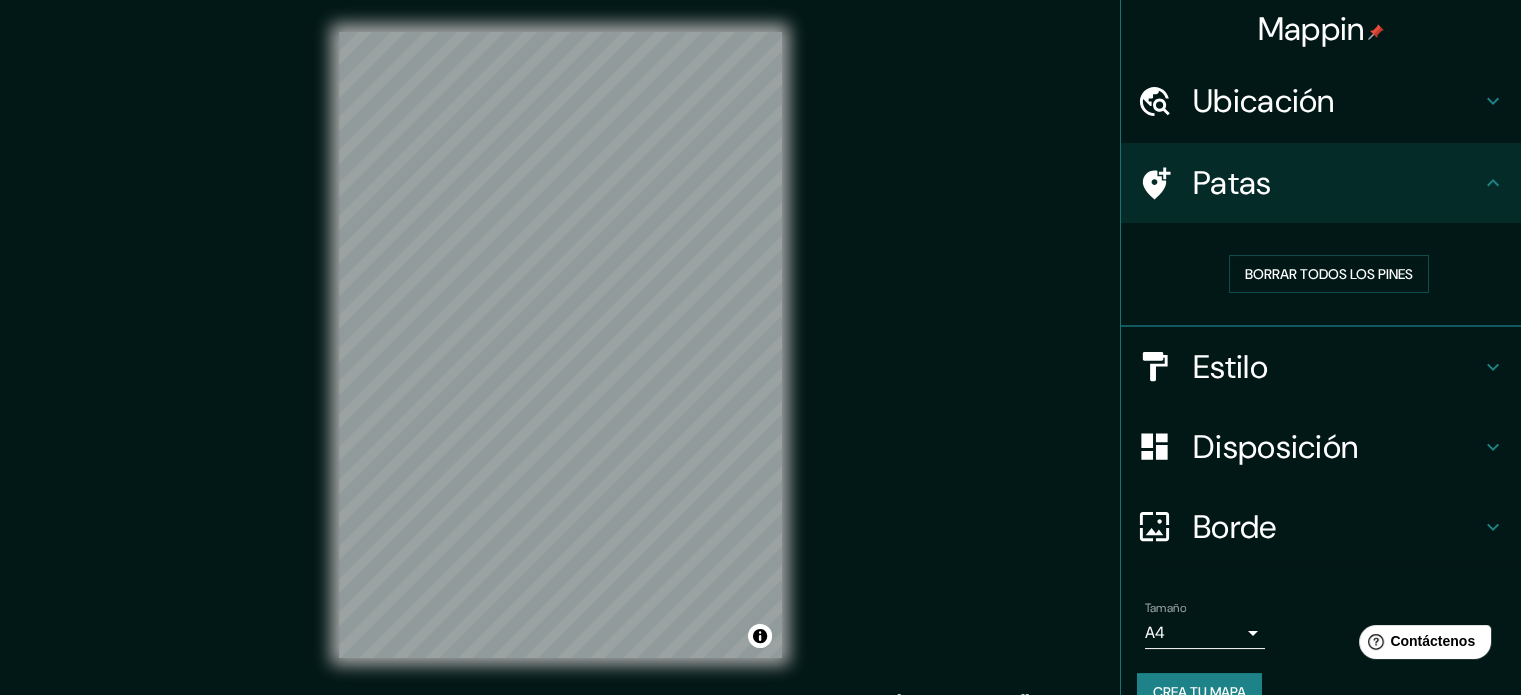 scroll, scrollTop: 0, scrollLeft: 0, axis: both 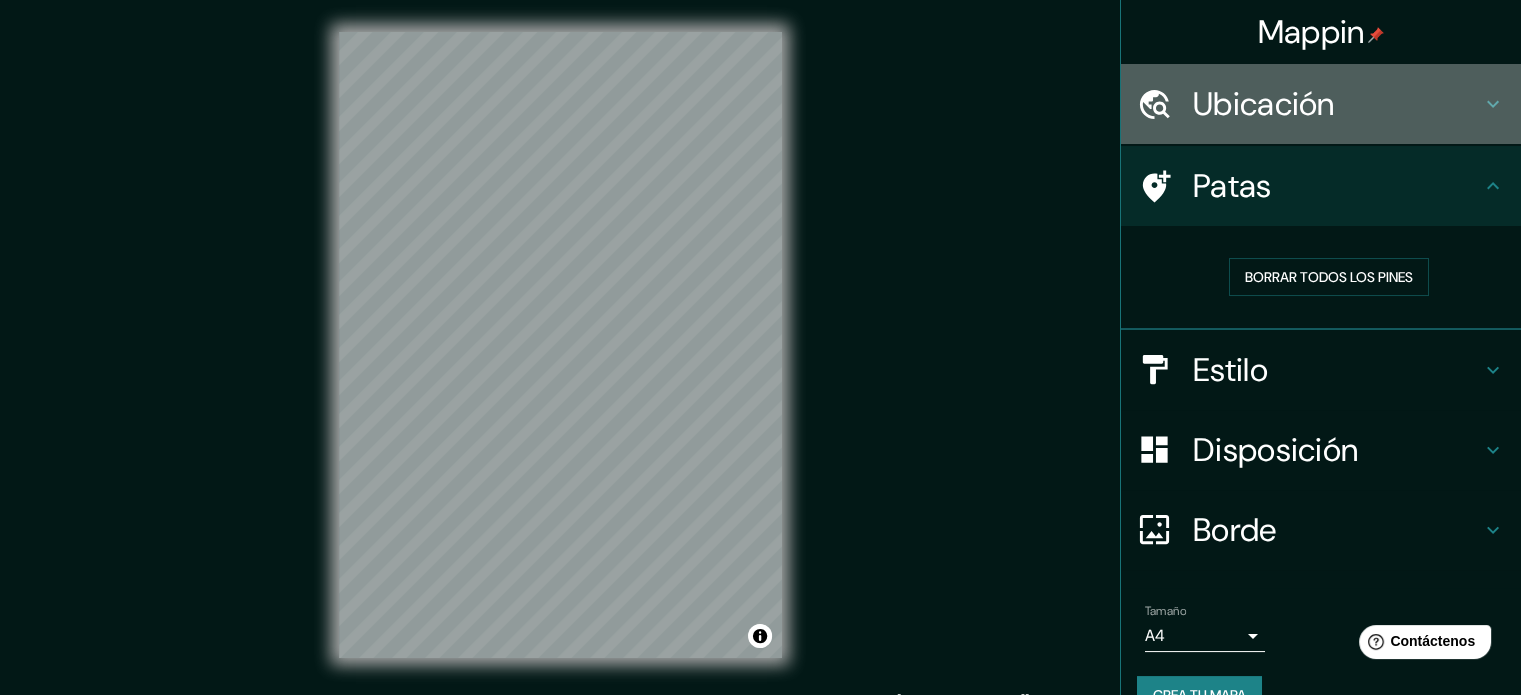 click on "Ubicación" at bounding box center [1321, 104] 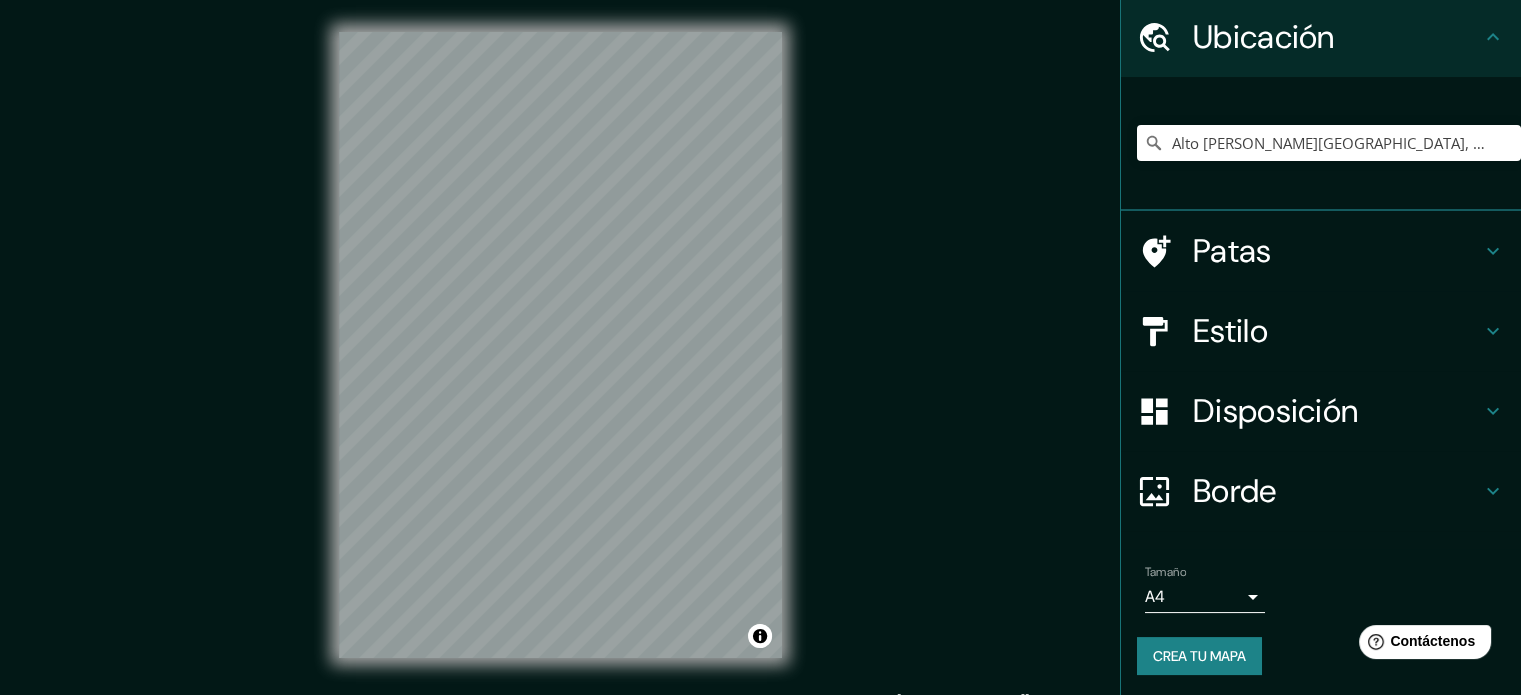 scroll, scrollTop: 69, scrollLeft: 0, axis: vertical 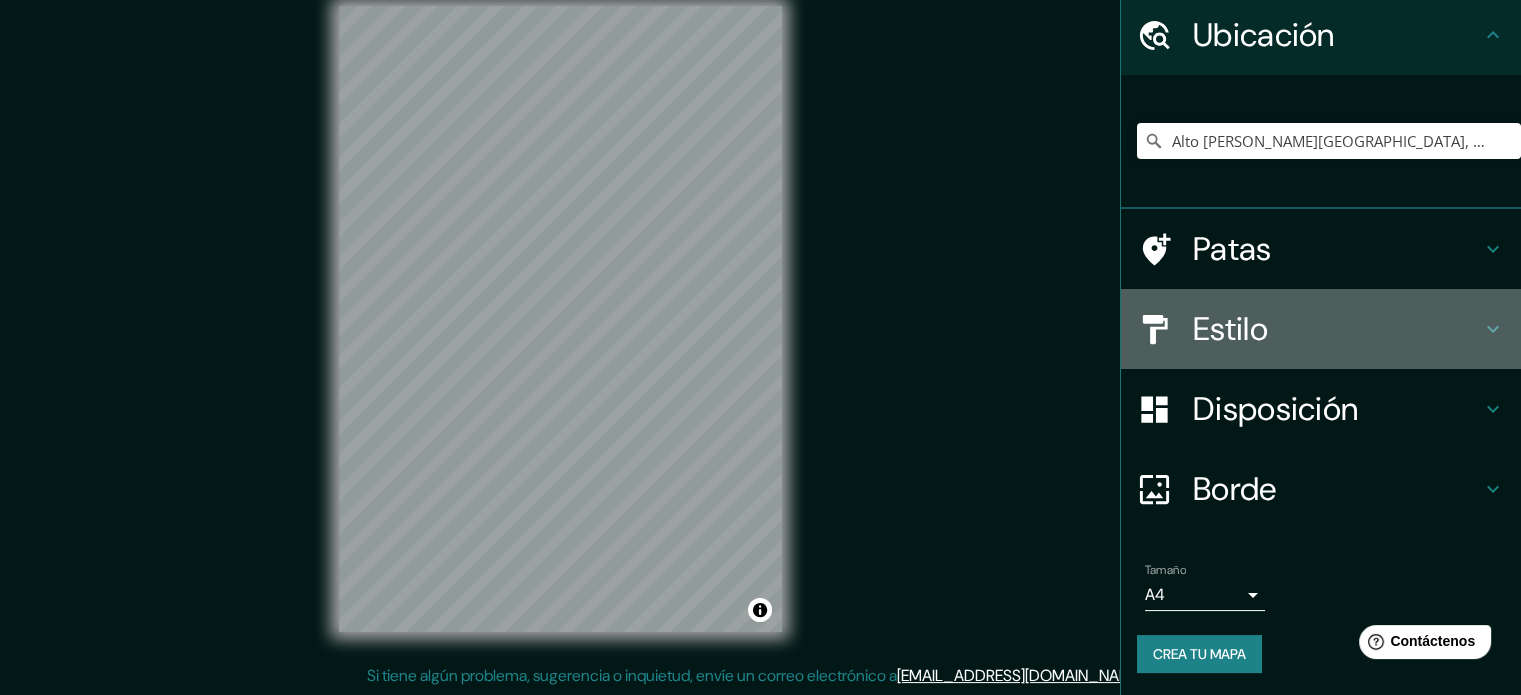 click on "Estilo" at bounding box center (1230, 329) 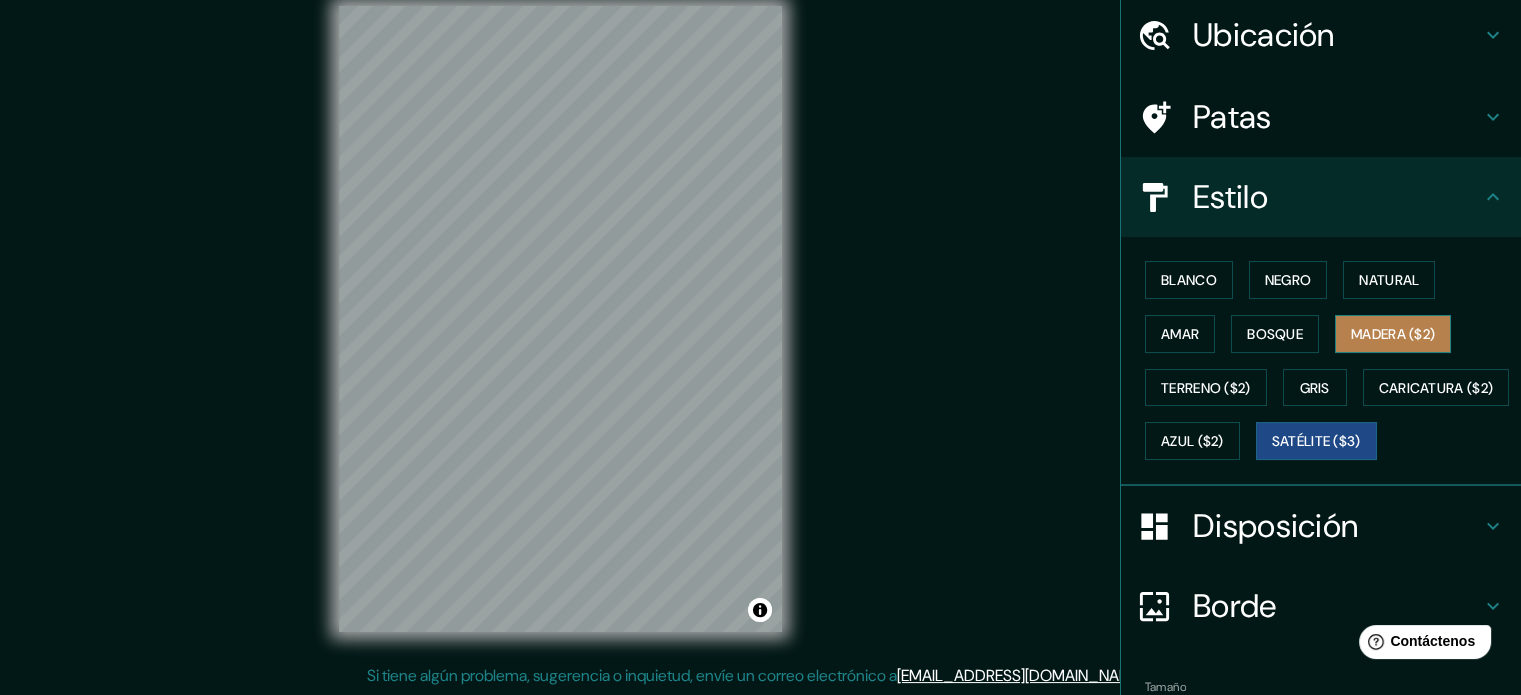 click on "Madera ($2)" at bounding box center (1393, 334) 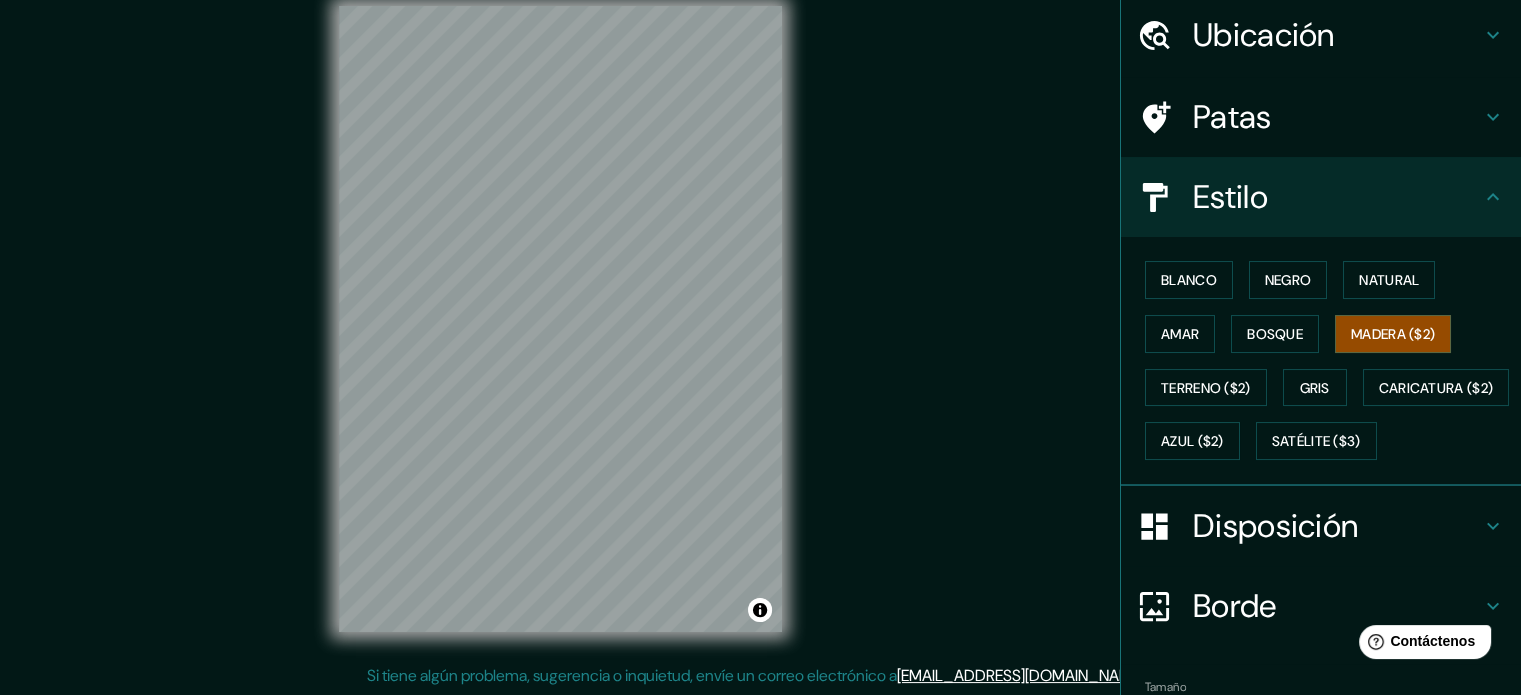 click on "© Mapbox   © OpenStreetMap   Improve this map" at bounding box center (560, 319) 